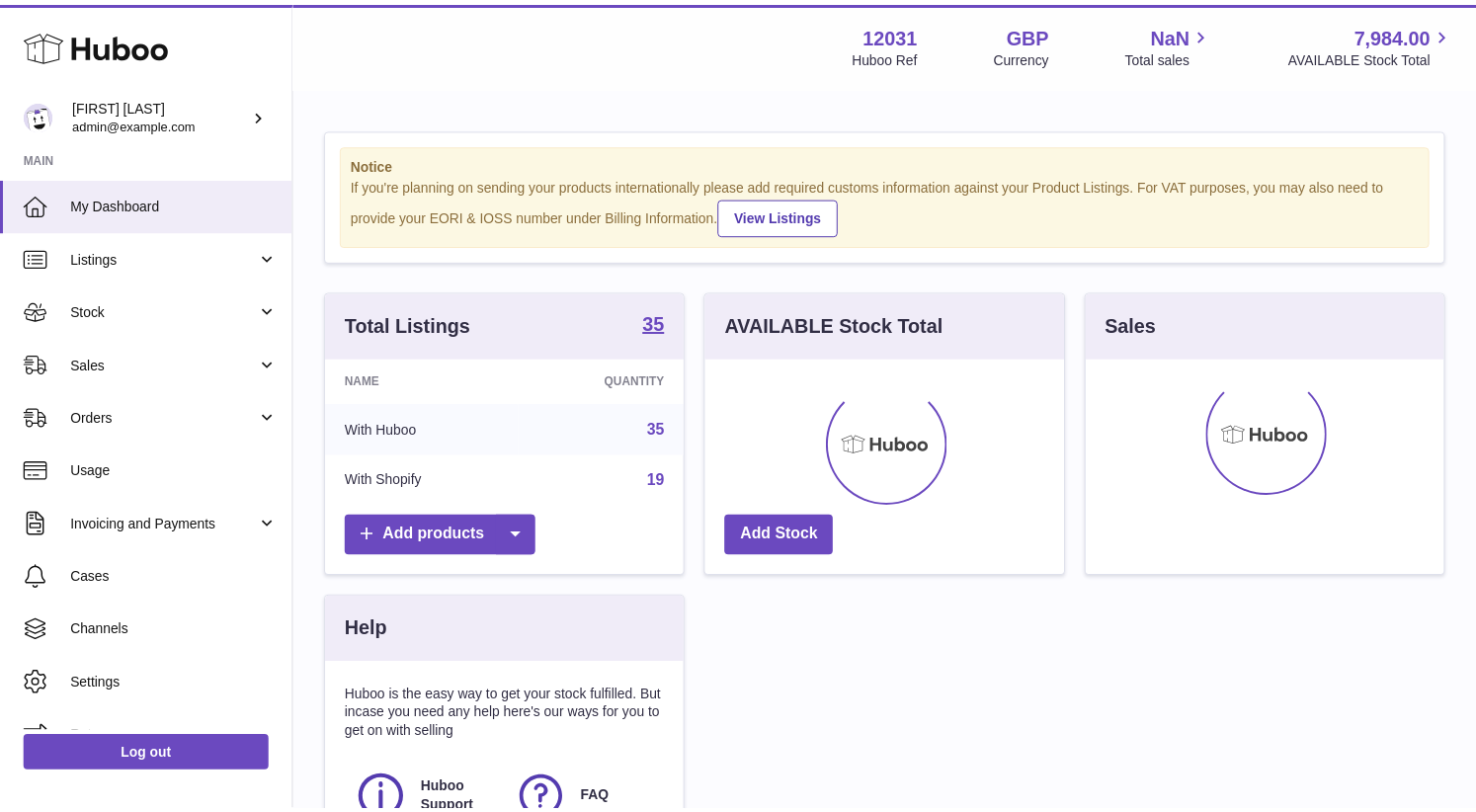 scroll, scrollTop: 0, scrollLeft: 0, axis: both 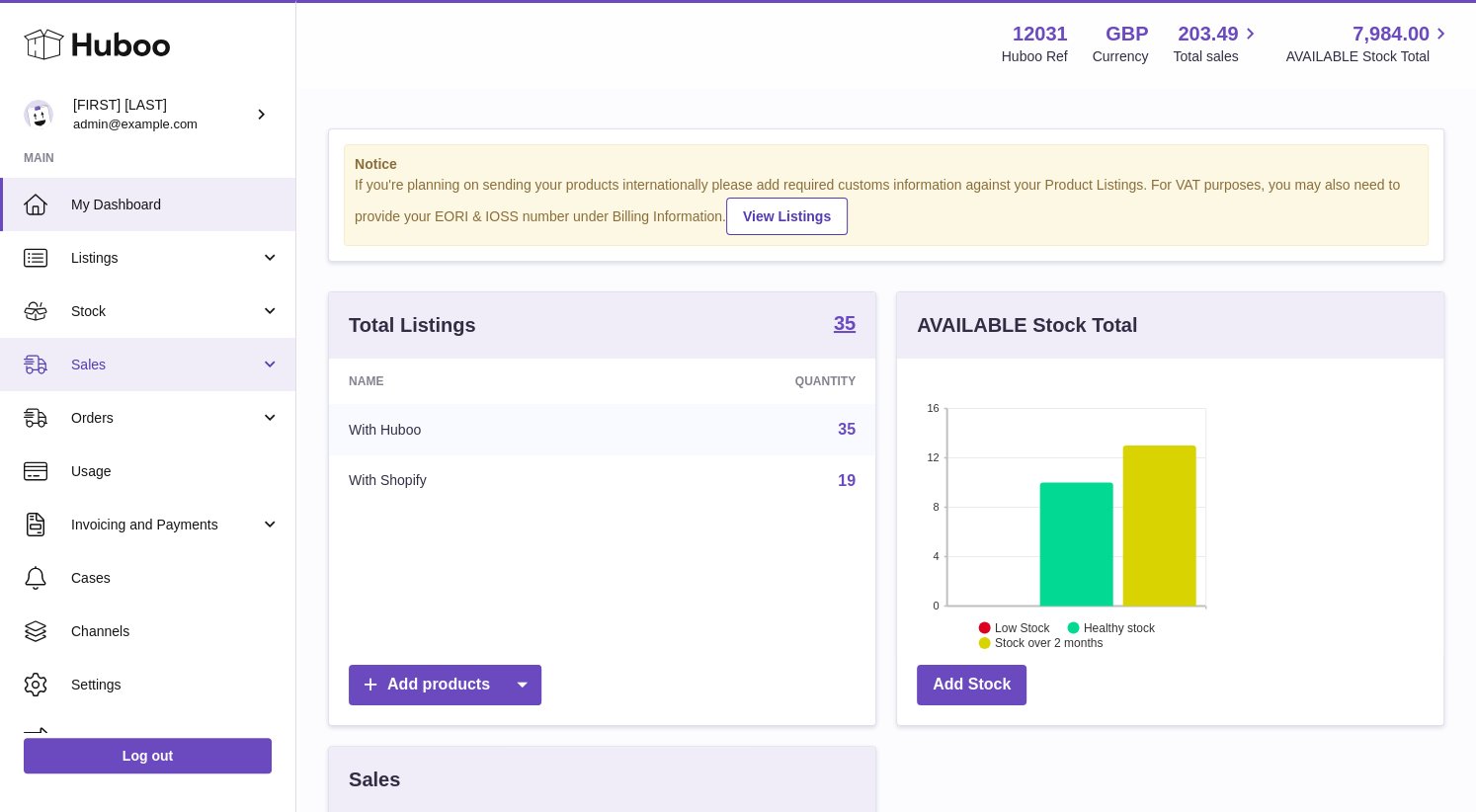 click on "Sales" at bounding box center [147, 365] 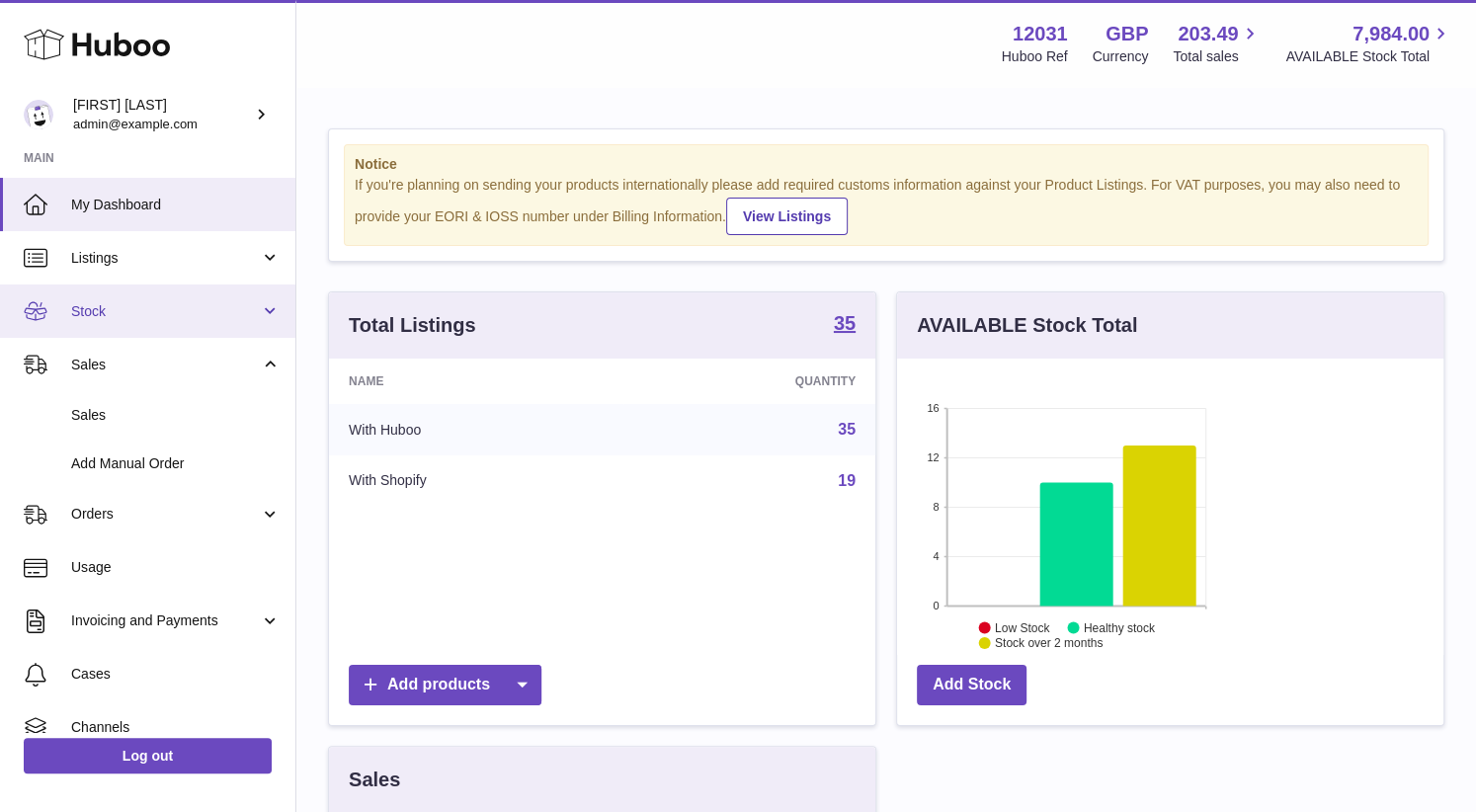 click on "Stock" at bounding box center [147, 311] 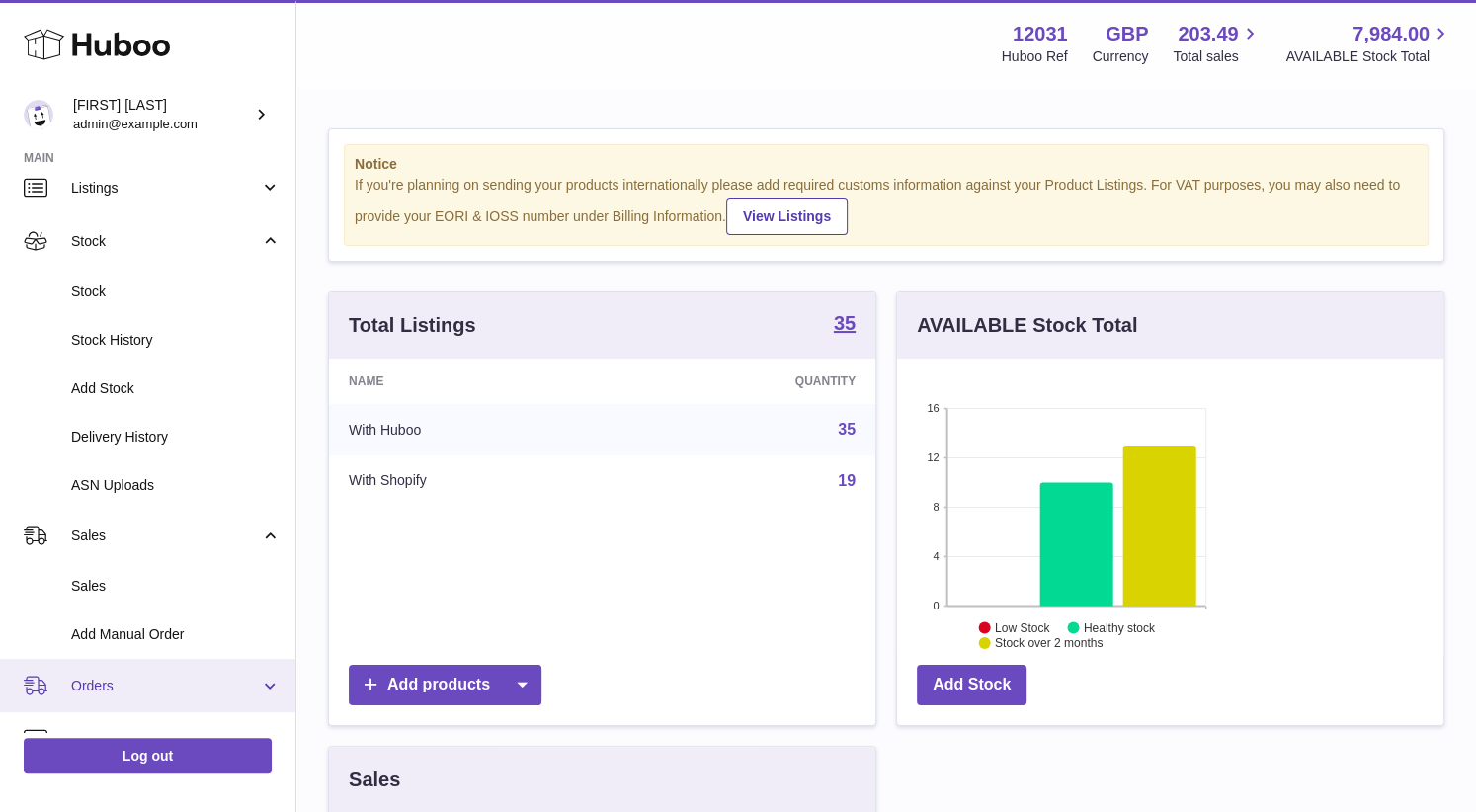 scroll, scrollTop: 0, scrollLeft: 0, axis: both 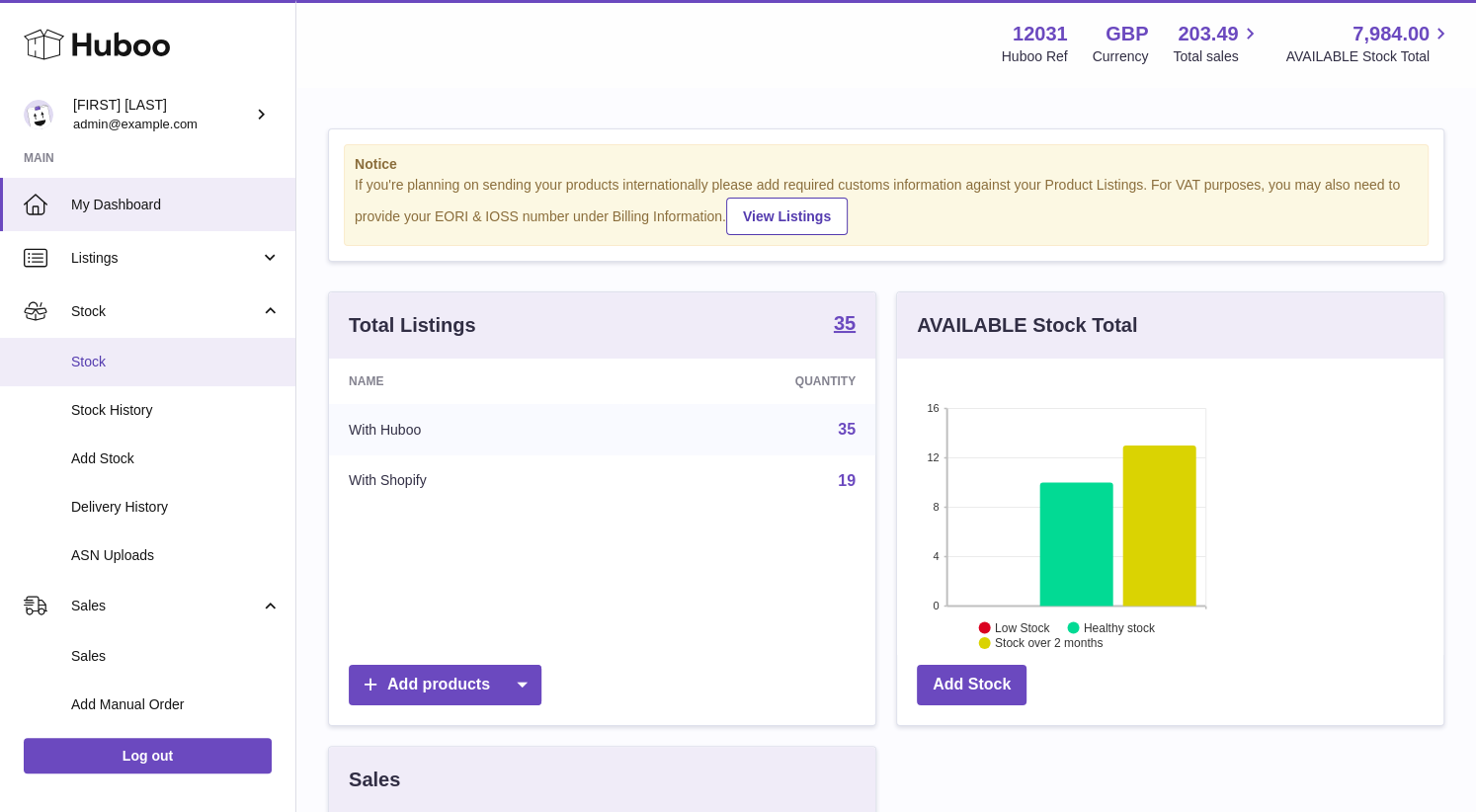 click on "Stock" at bounding box center [176, 362] 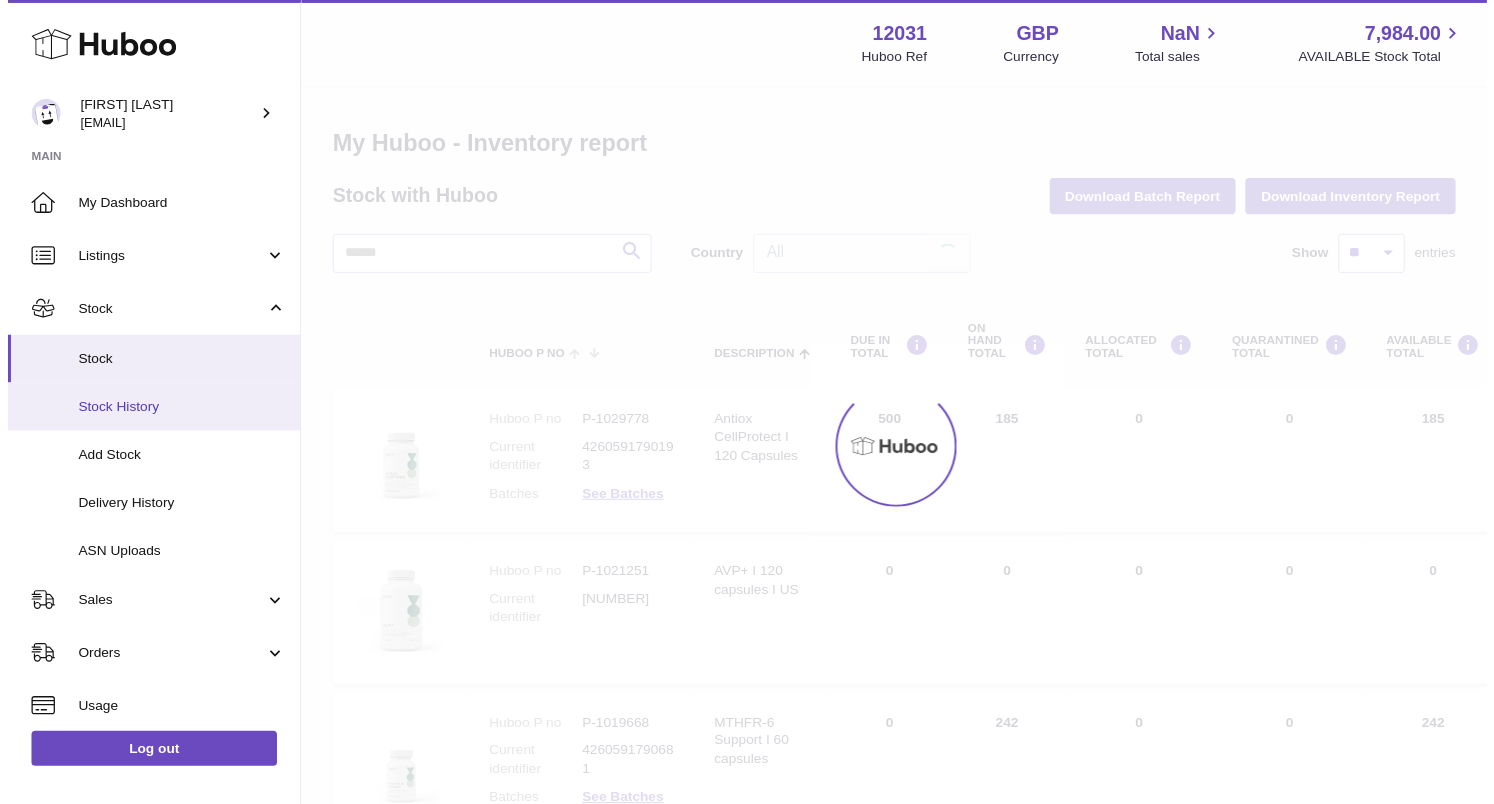 scroll, scrollTop: 0, scrollLeft: 0, axis: both 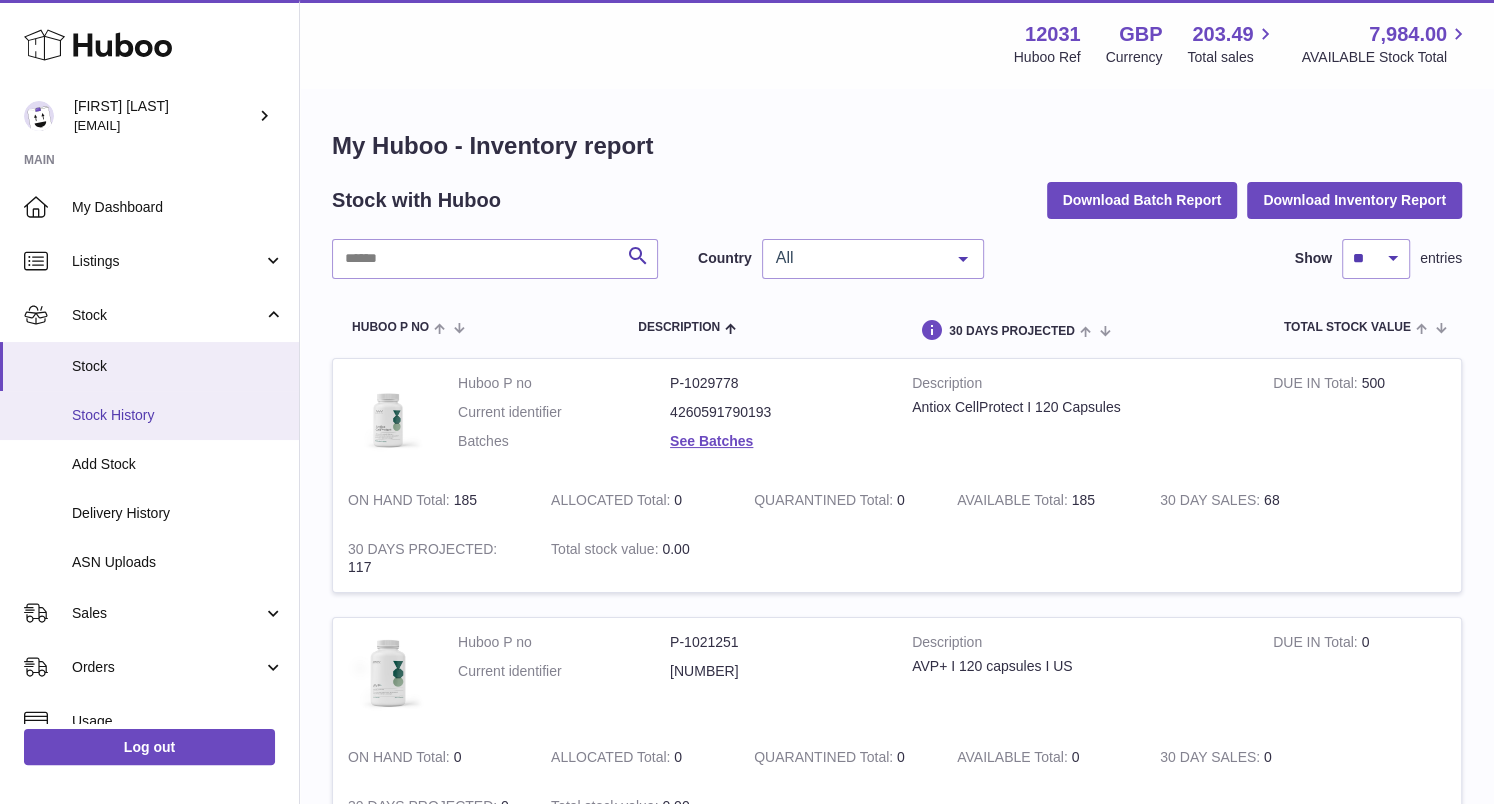 click on "Stock History" at bounding box center (178, 415) 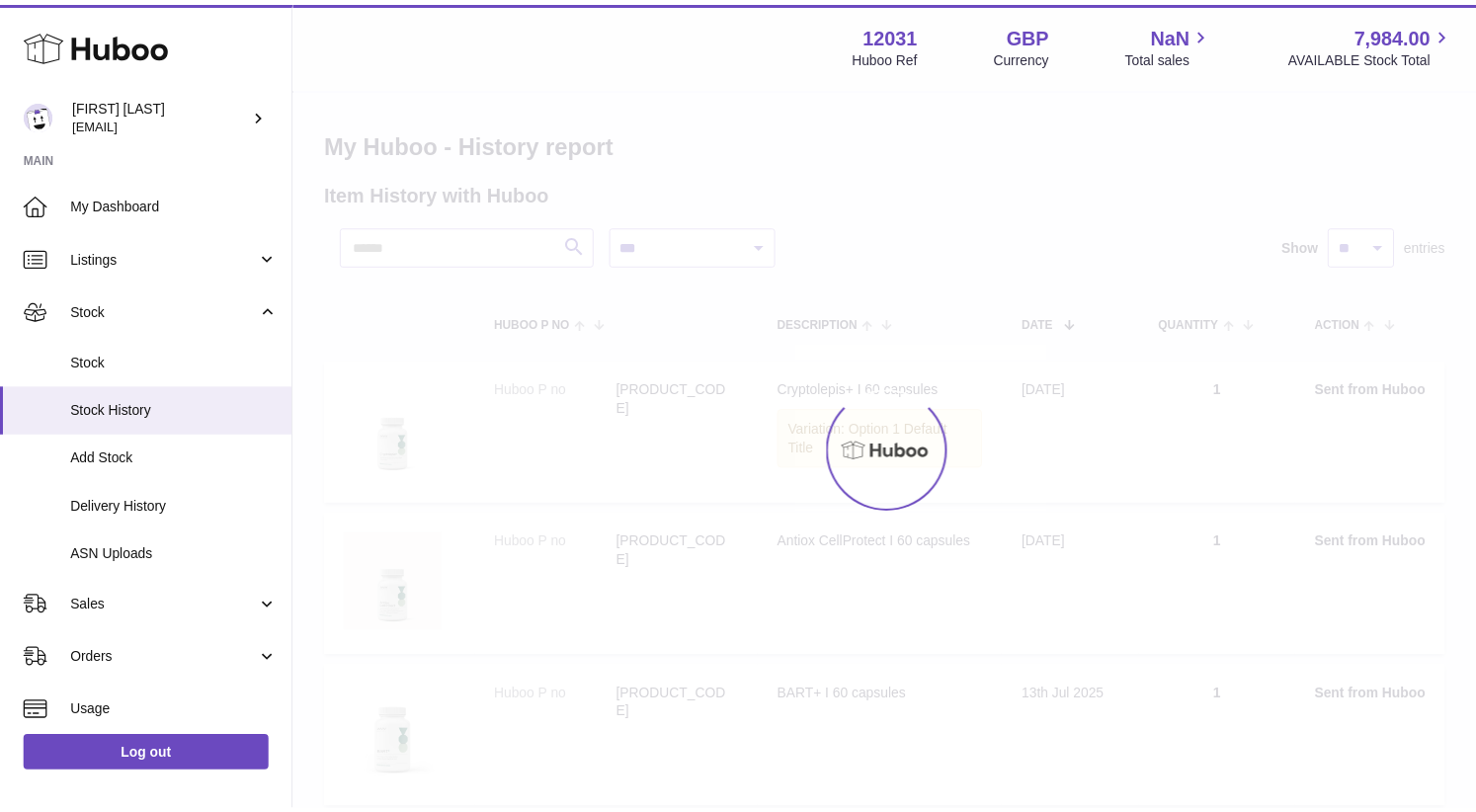scroll, scrollTop: 0, scrollLeft: 0, axis: both 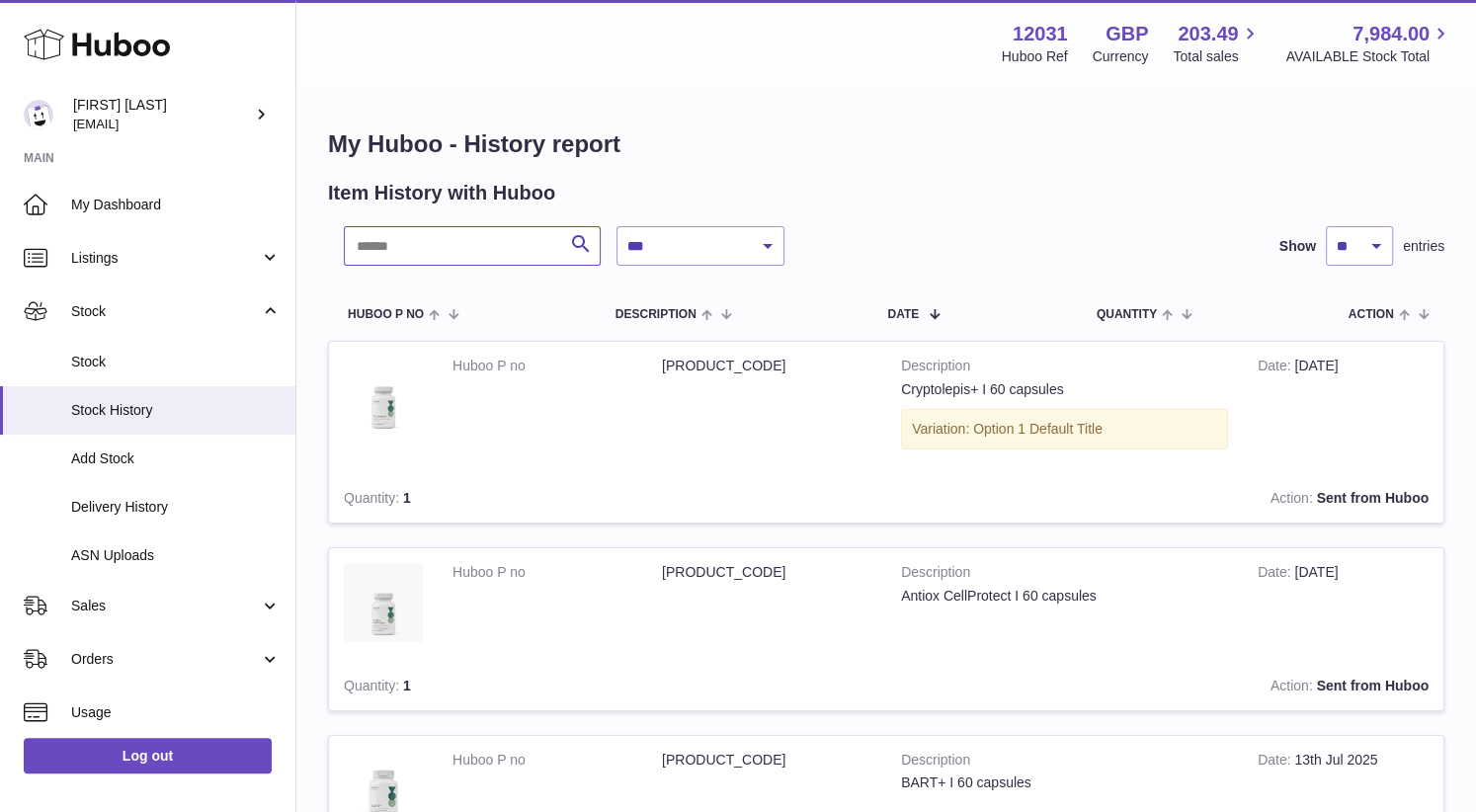 click at bounding box center [472, 246] 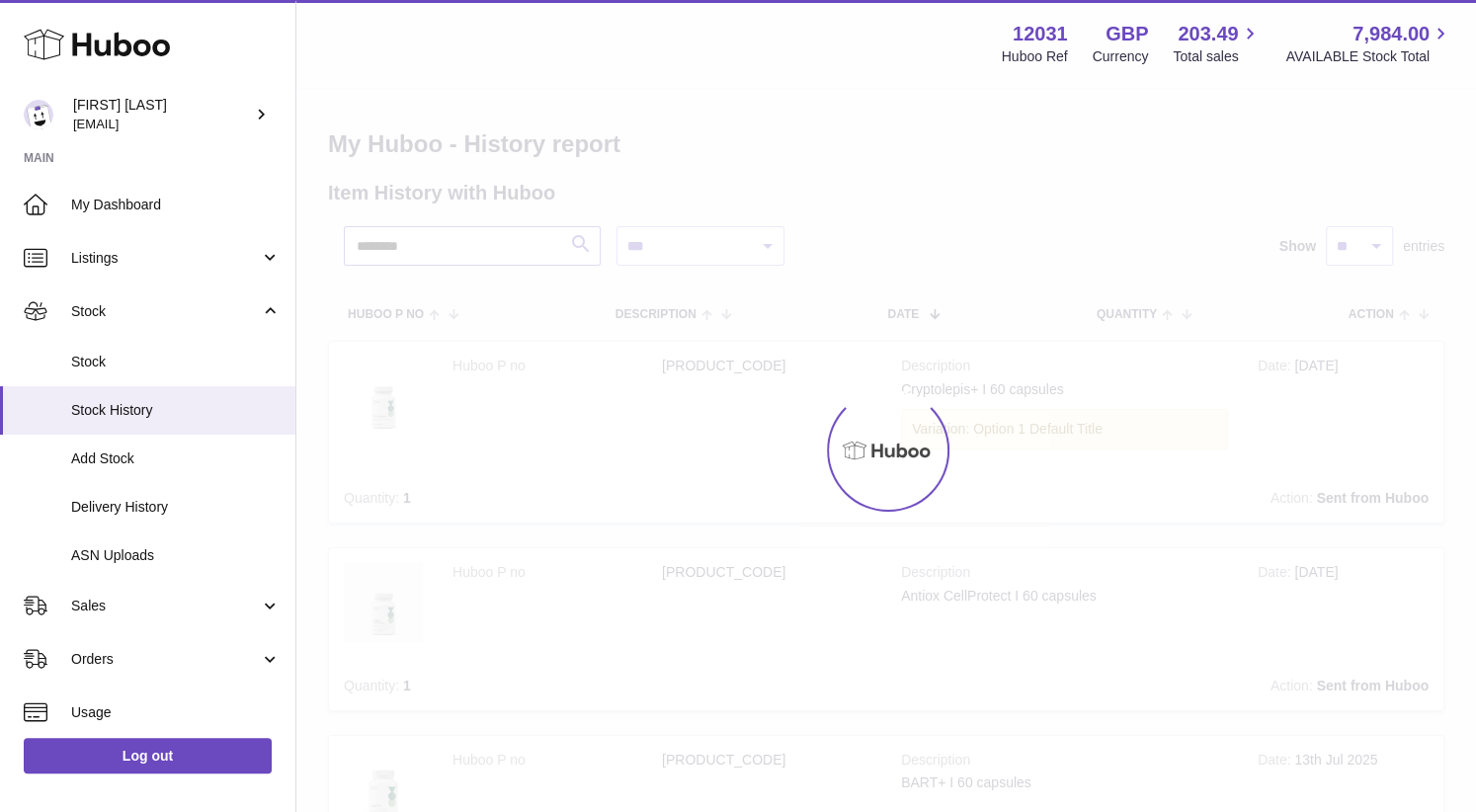 type on "********" 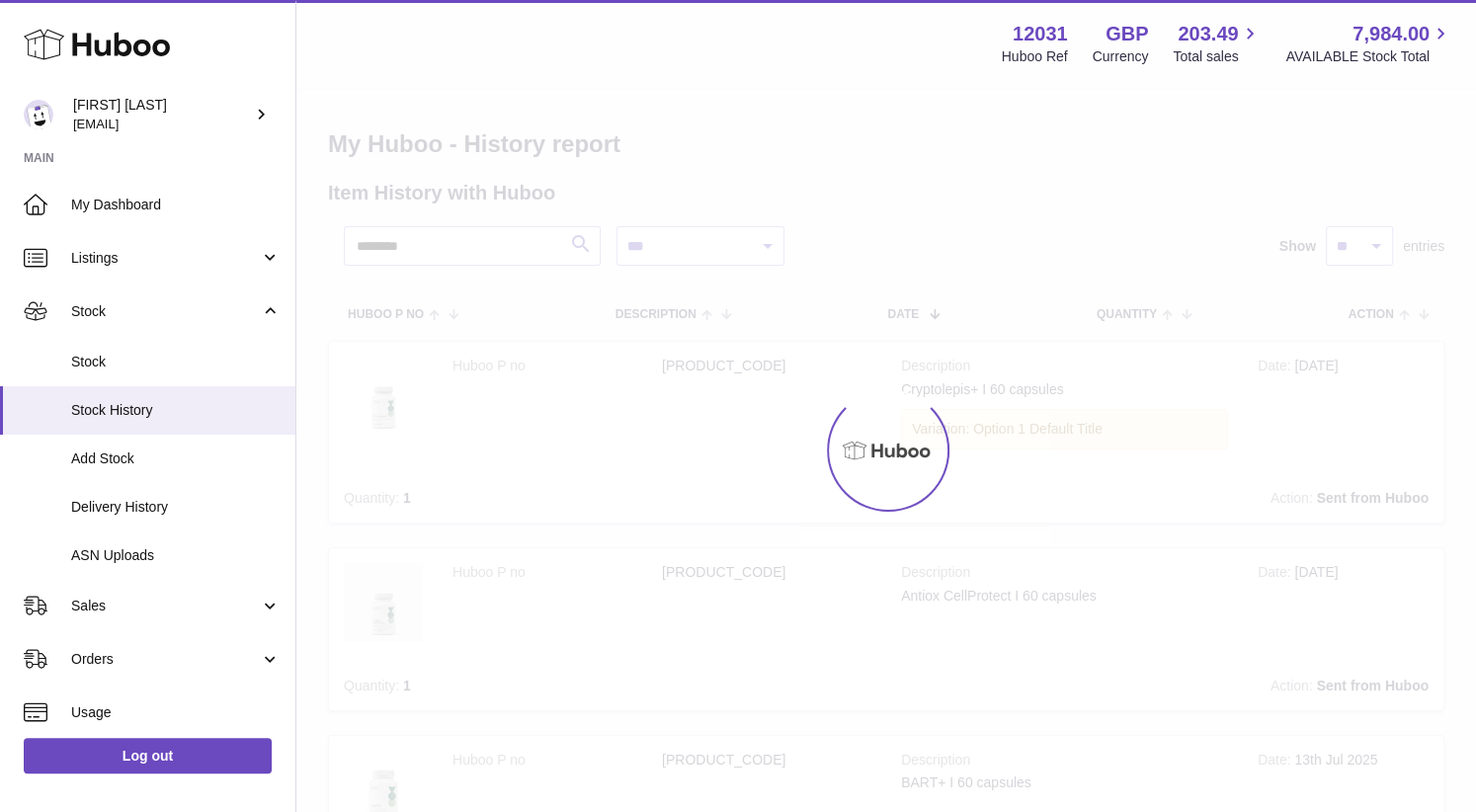 click at bounding box center [886, 450] 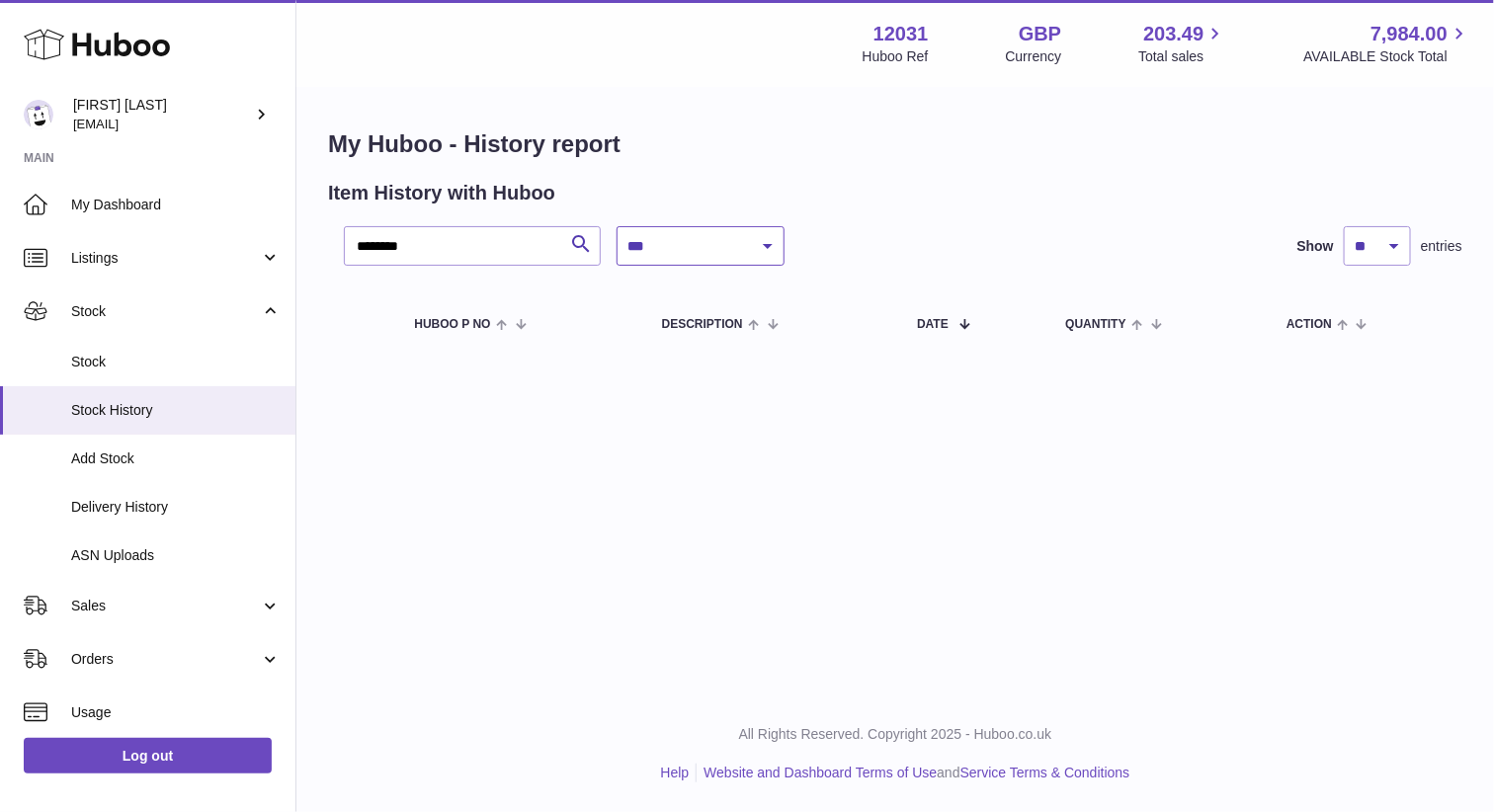click on "**********" at bounding box center (701, 246) 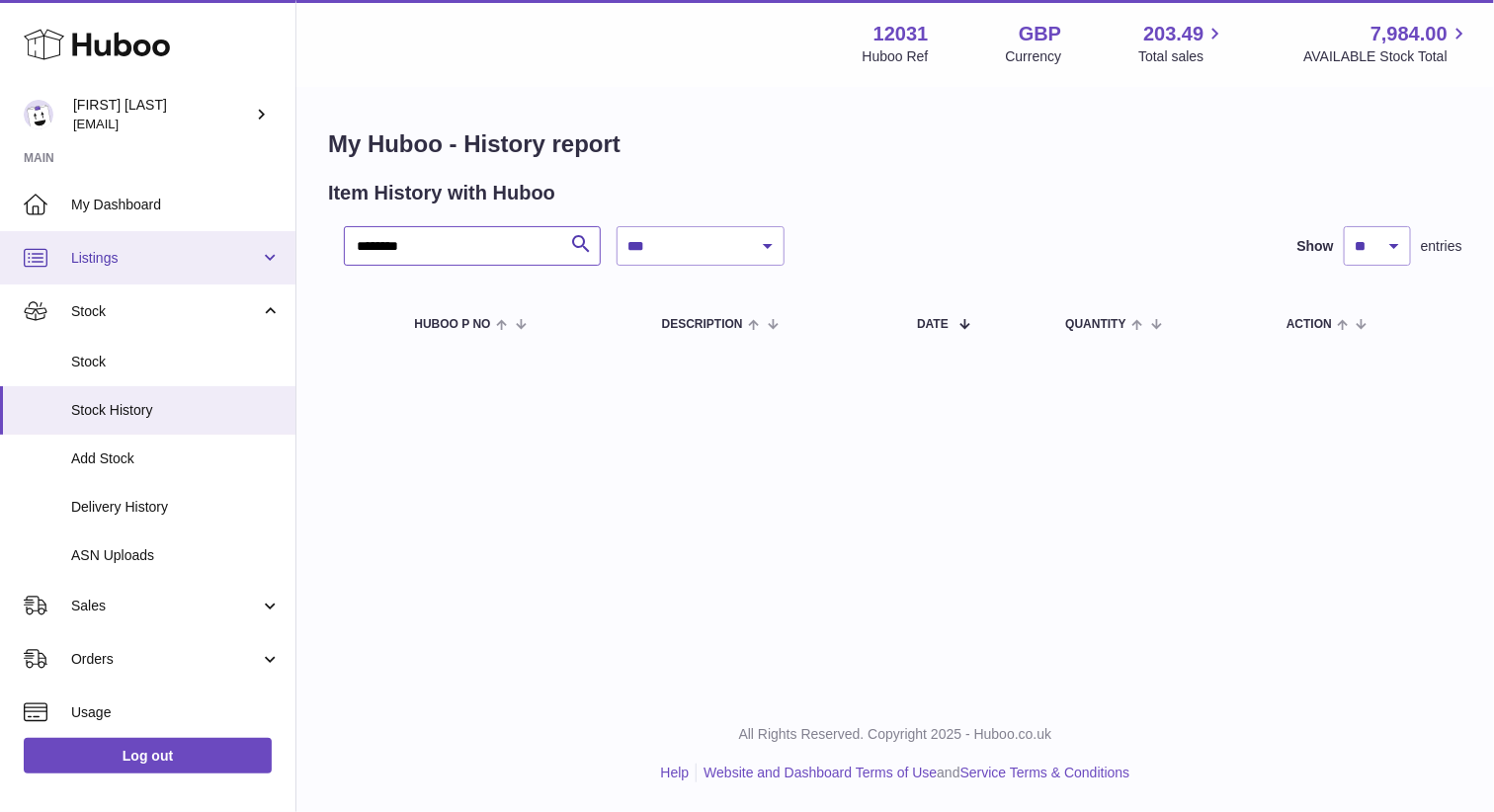 drag, startPoint x: 427, startPoint y: 246, endPoint x: 231, endPoint y: 246, distance: 196 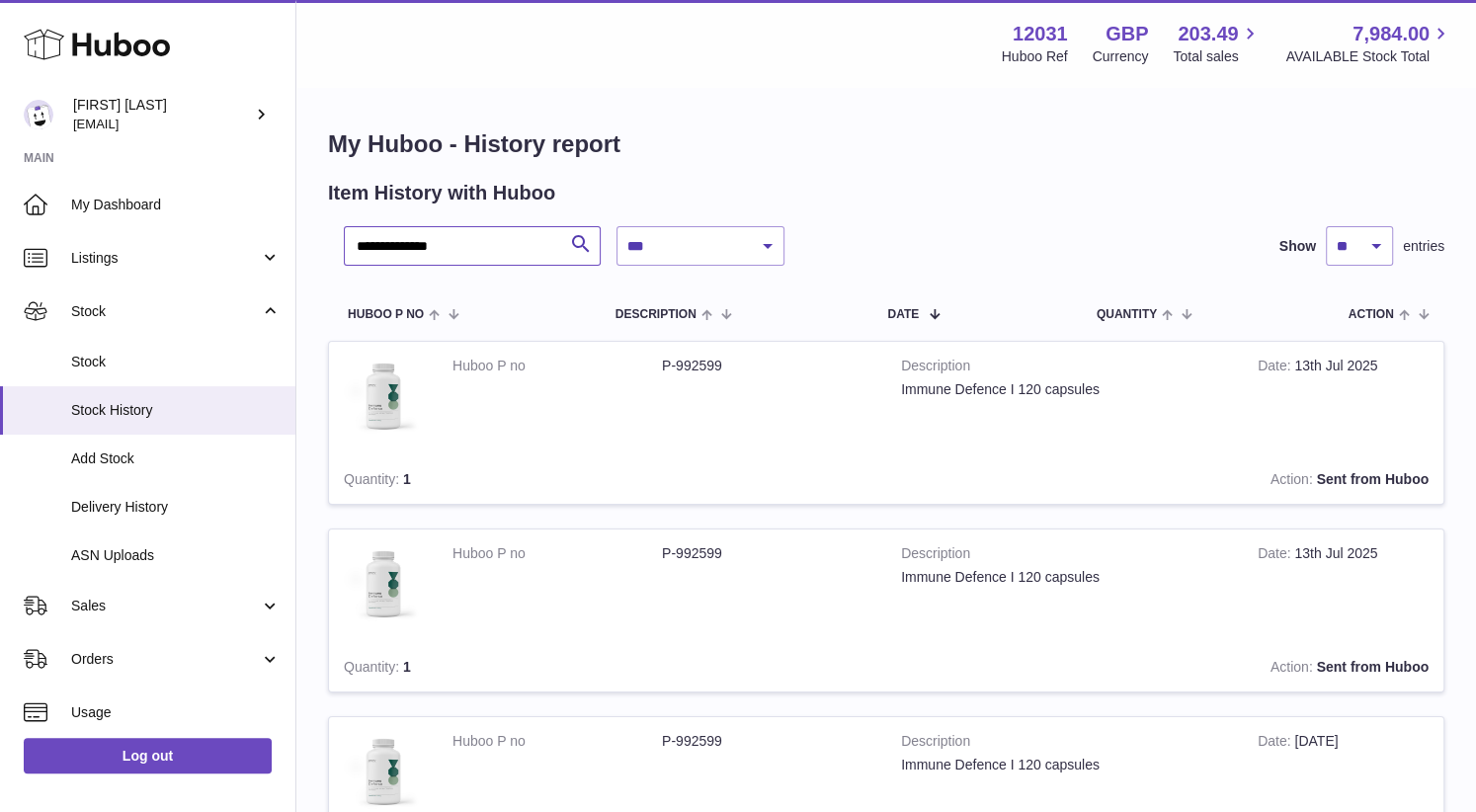type on "**********" 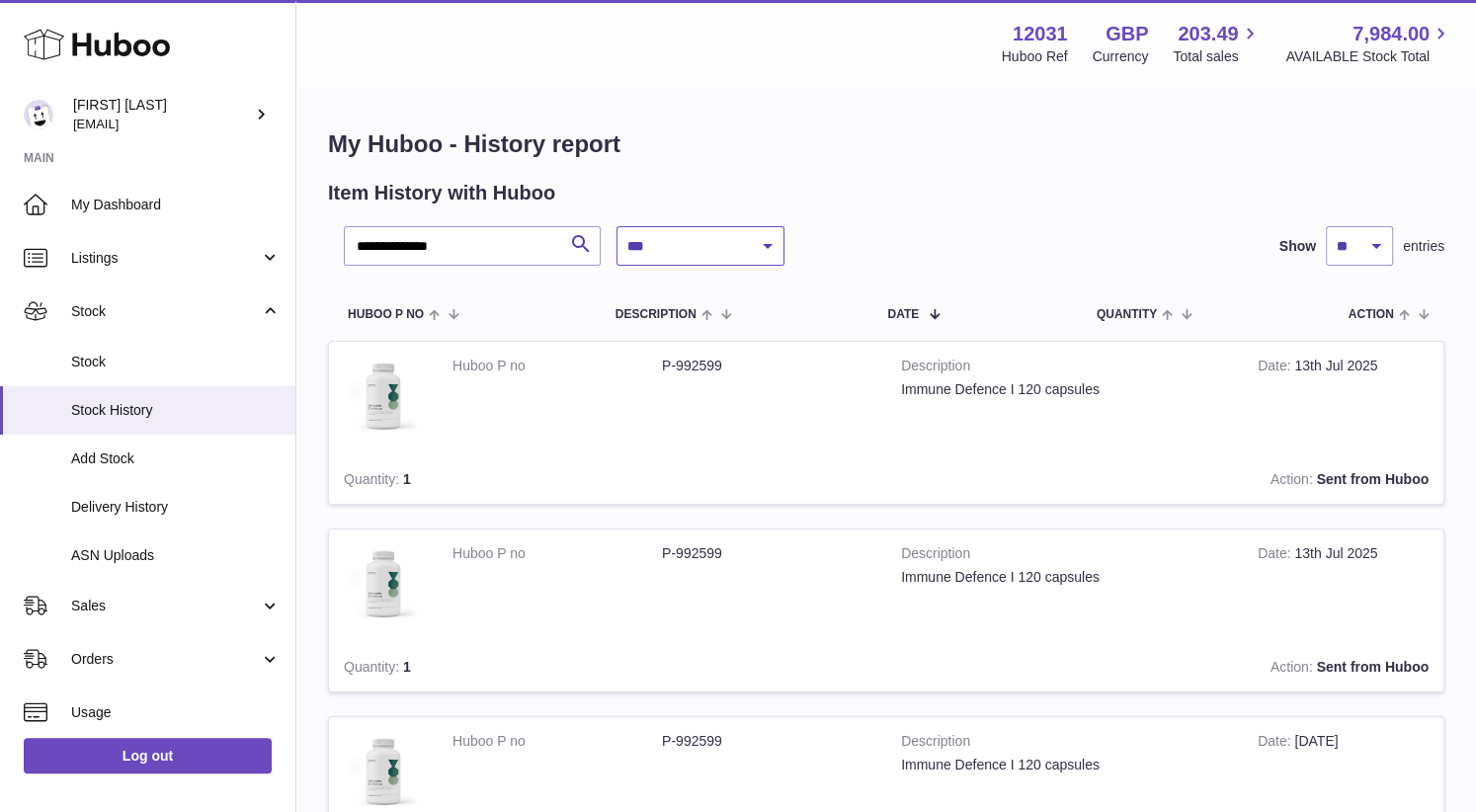 click on "**********" at bounding box center [700, 246] 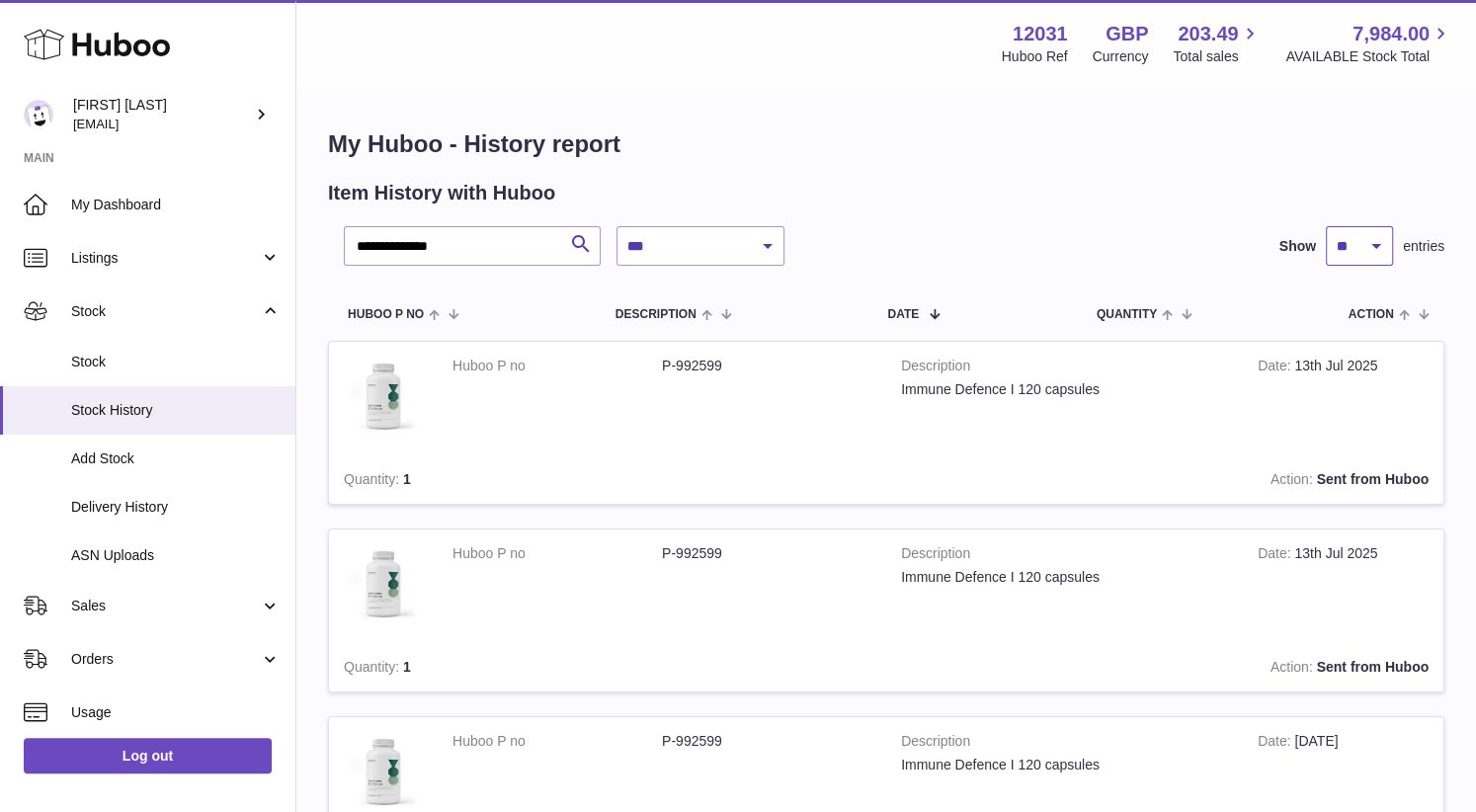 click on "** ** ** ***" at bounding box center (1359, 246) 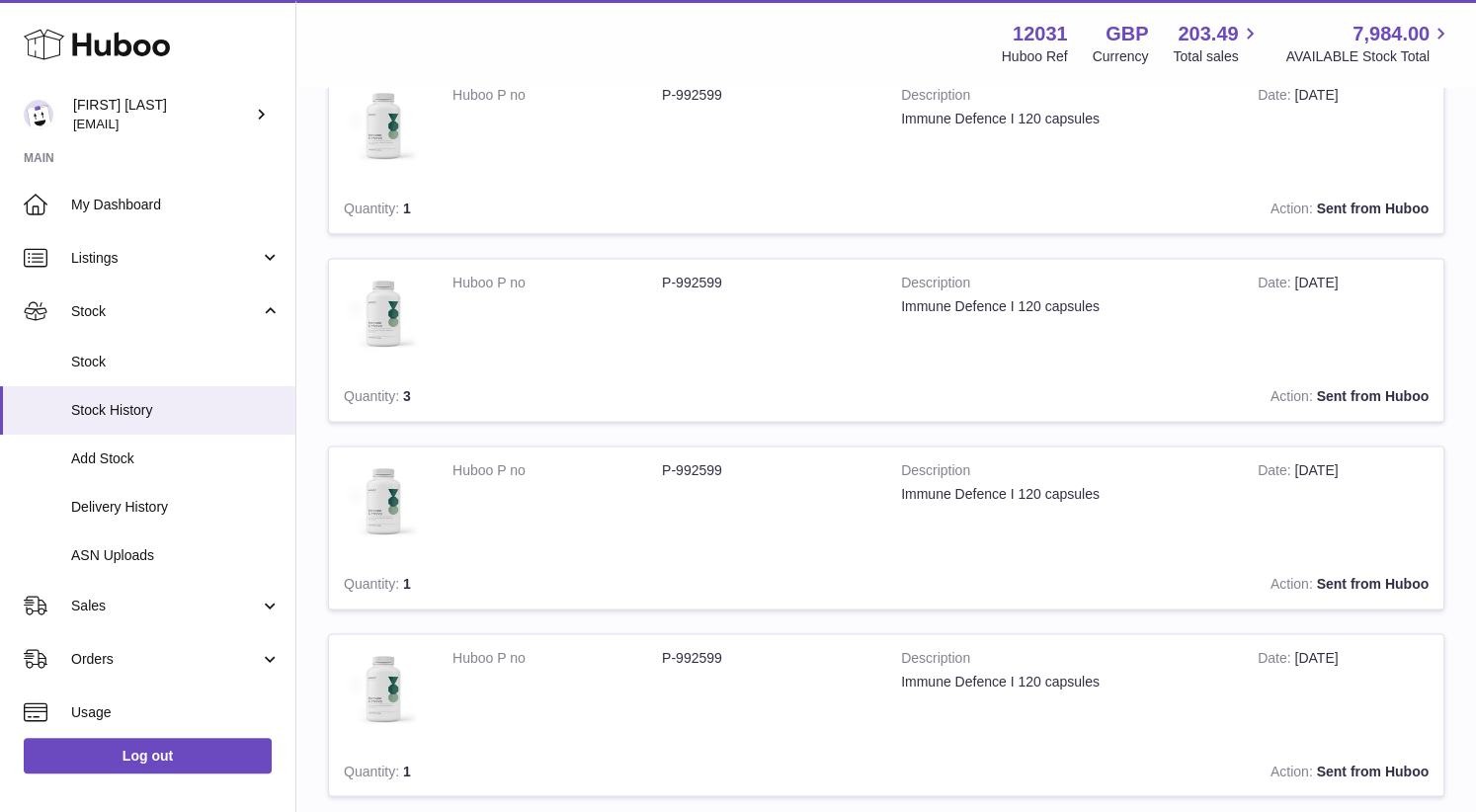 scroll, scrollTop: 2196, scrollLeft: 0, axis: vertical 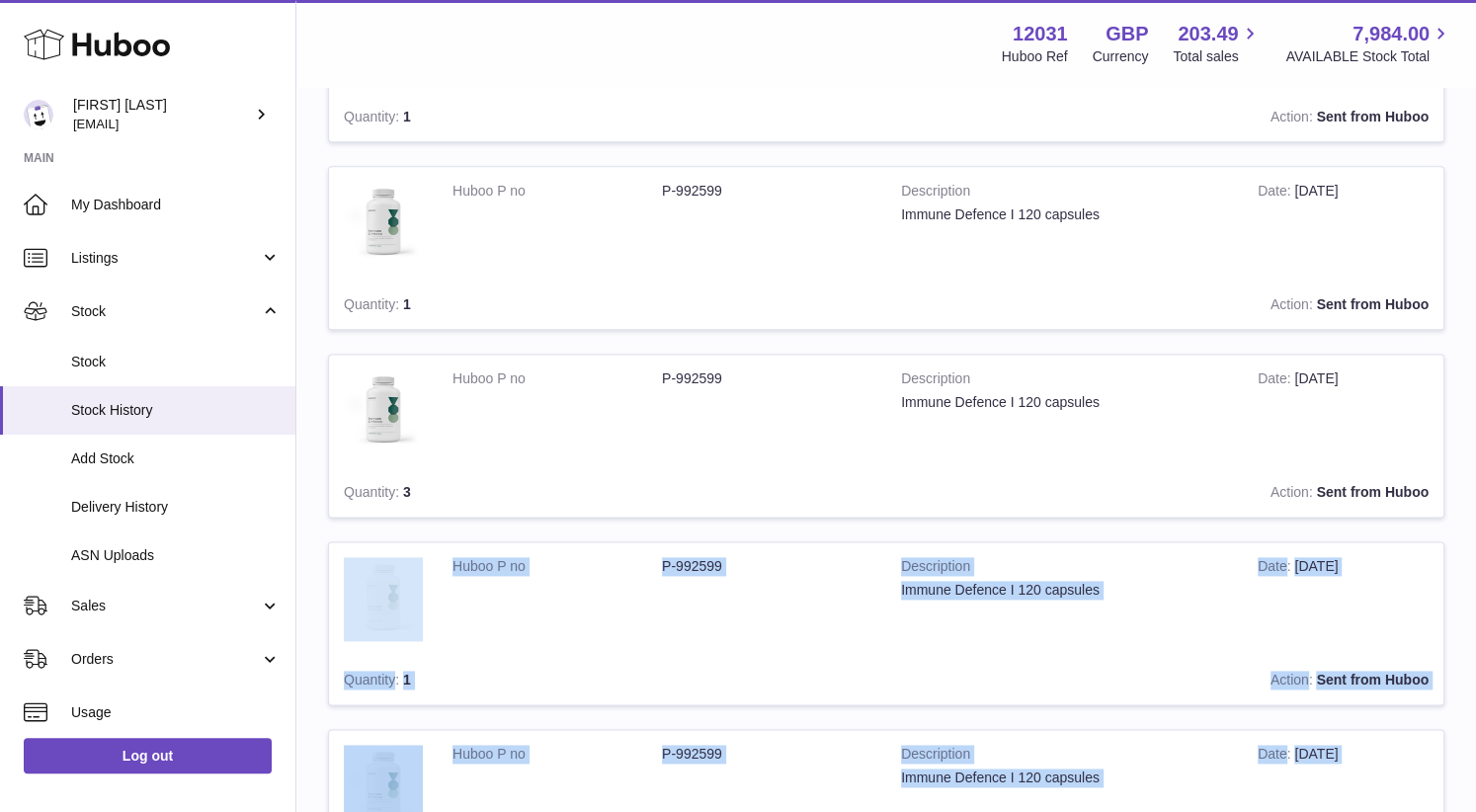 drag, startPoint x: 1435, startPoint y: 529, endPoint x: 437, endPoint y: 221, distance: 1044.4463 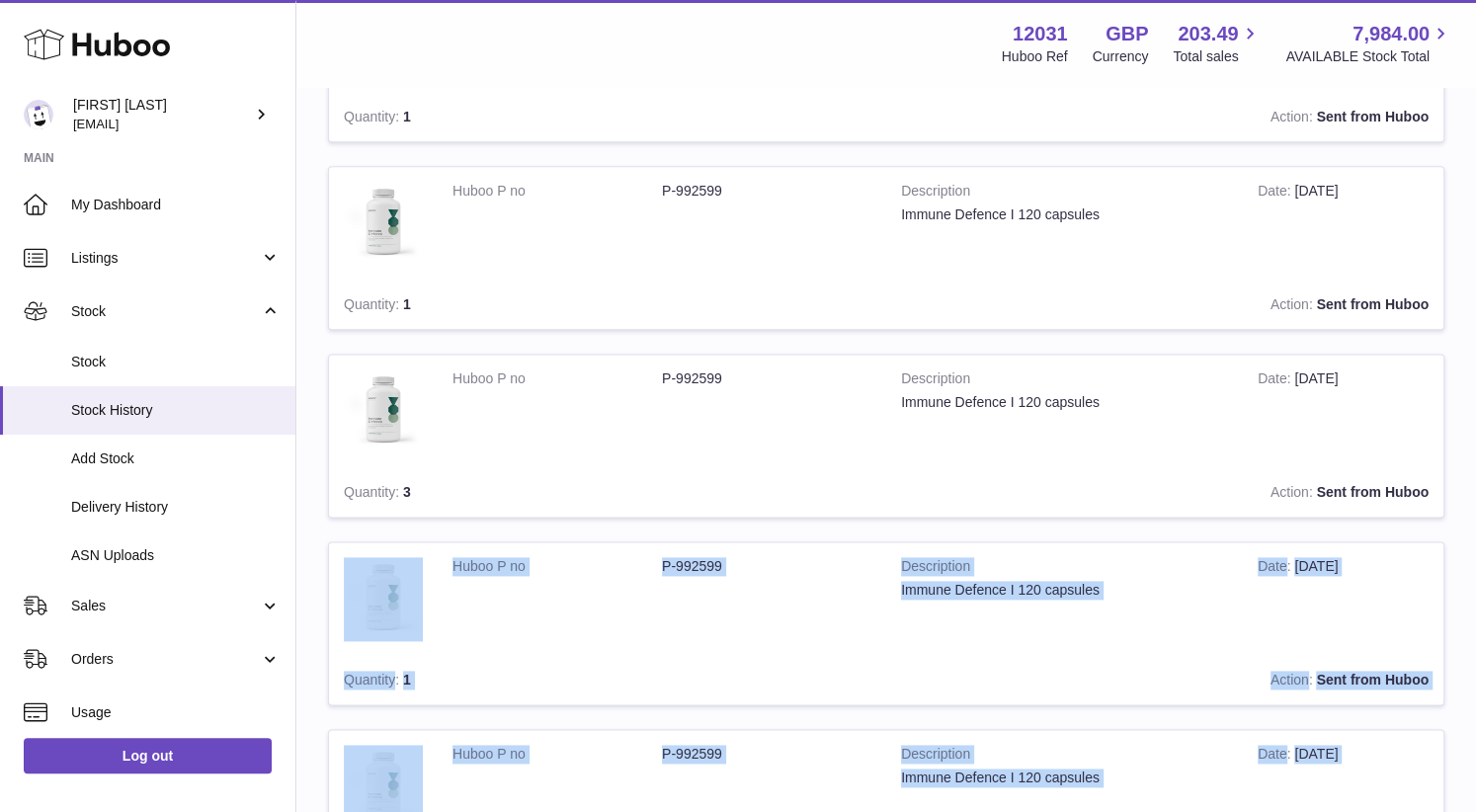 click on "Action   Sent from Huboo" at bounding box center [986, 1054] 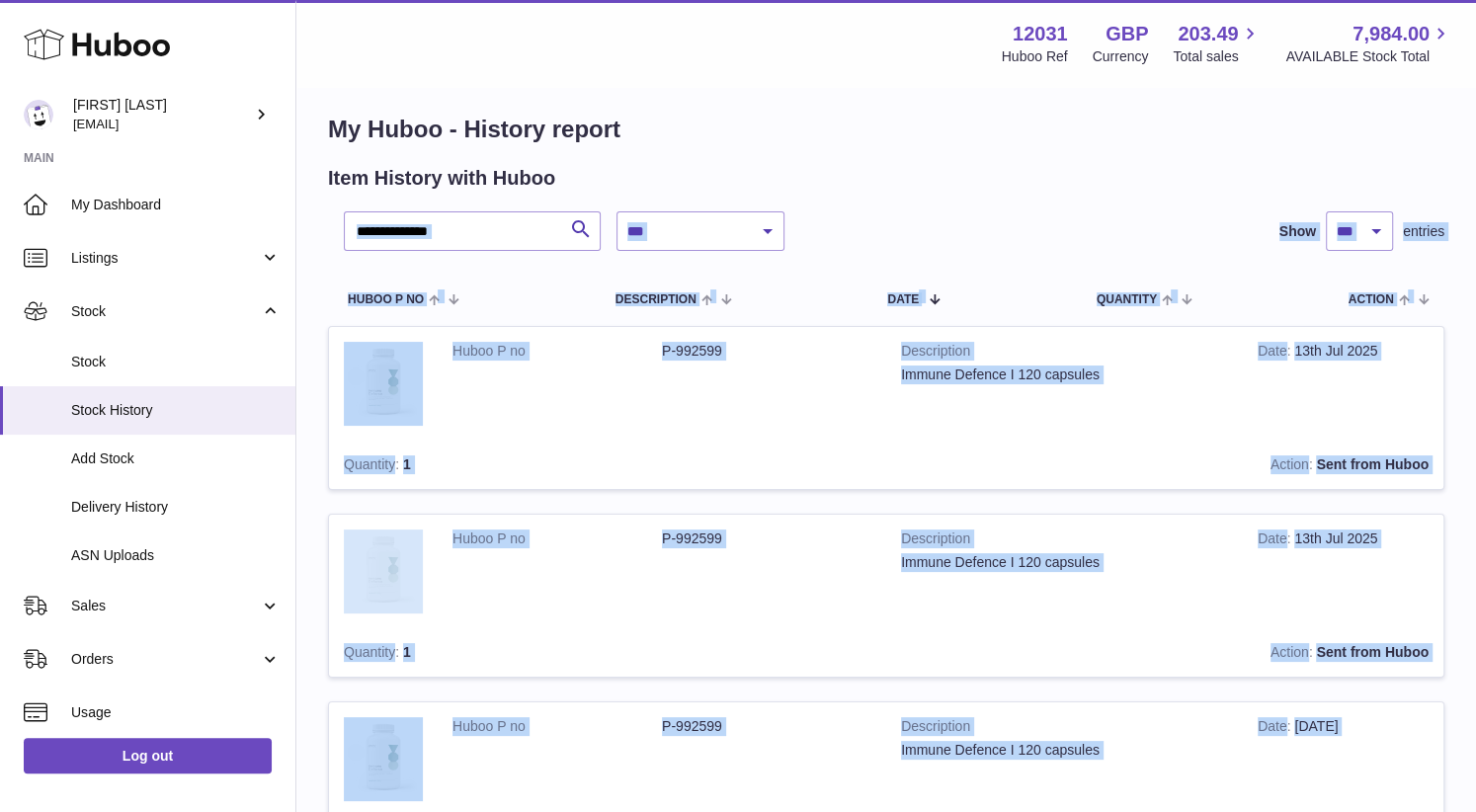 scroll, scrollTop: 0, scrollLeft: 0, axis: both 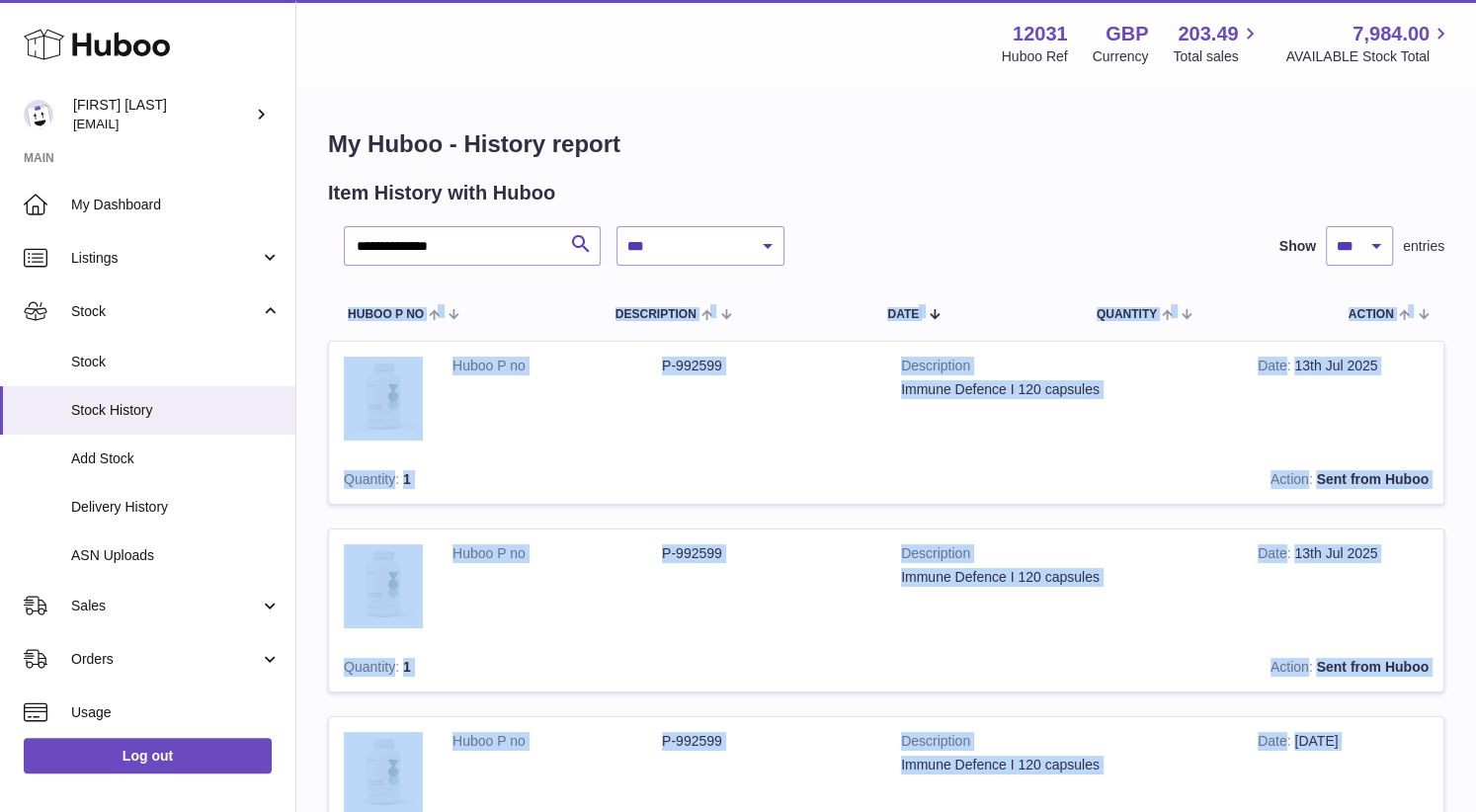 drag, startPoint x: 1427, startPoint y: 527, endPoint x: 349, endPoint y: 317, distance: 1098.2641 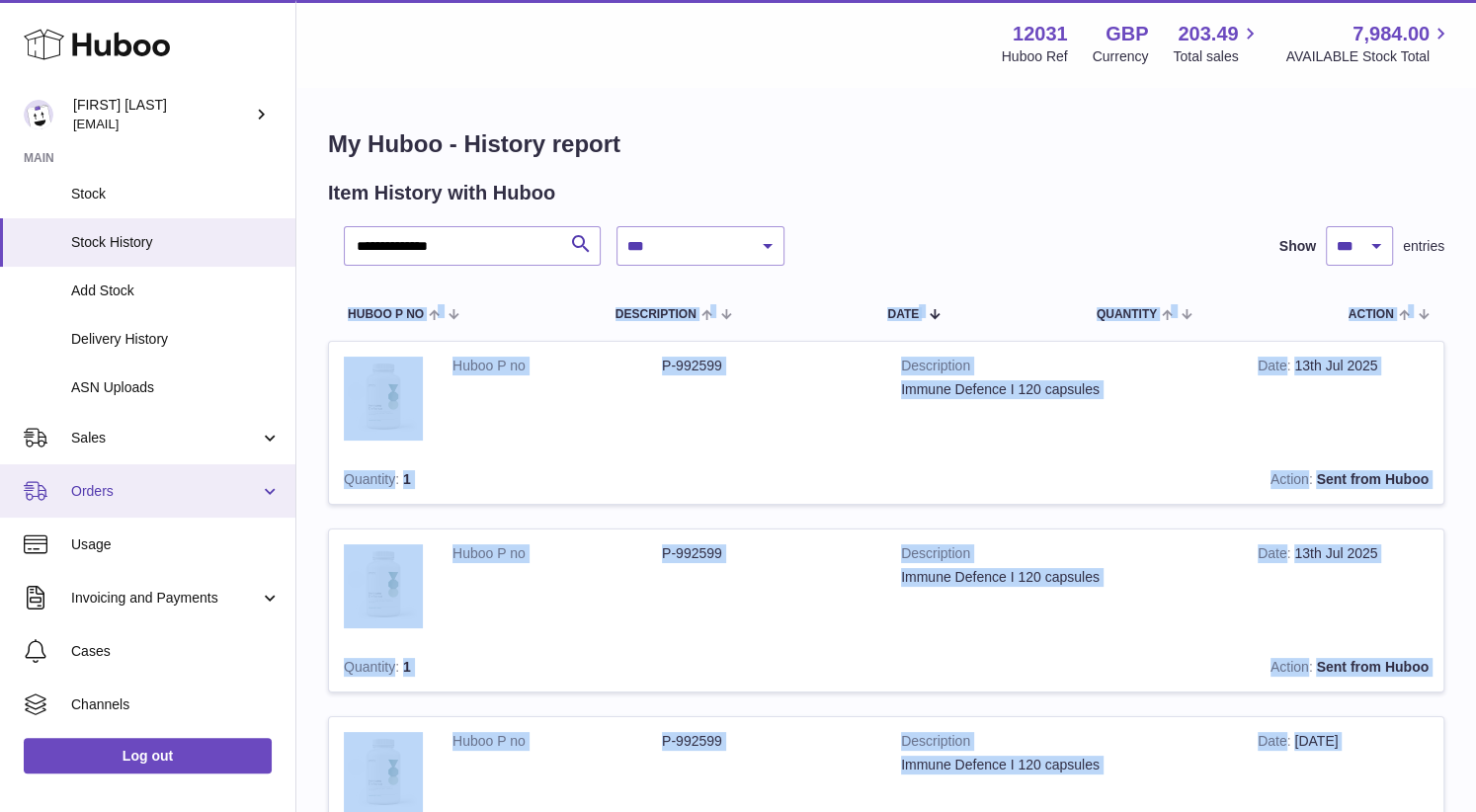 scroll, scrollTop: 272, scrollLeft: 0, axis: vertical 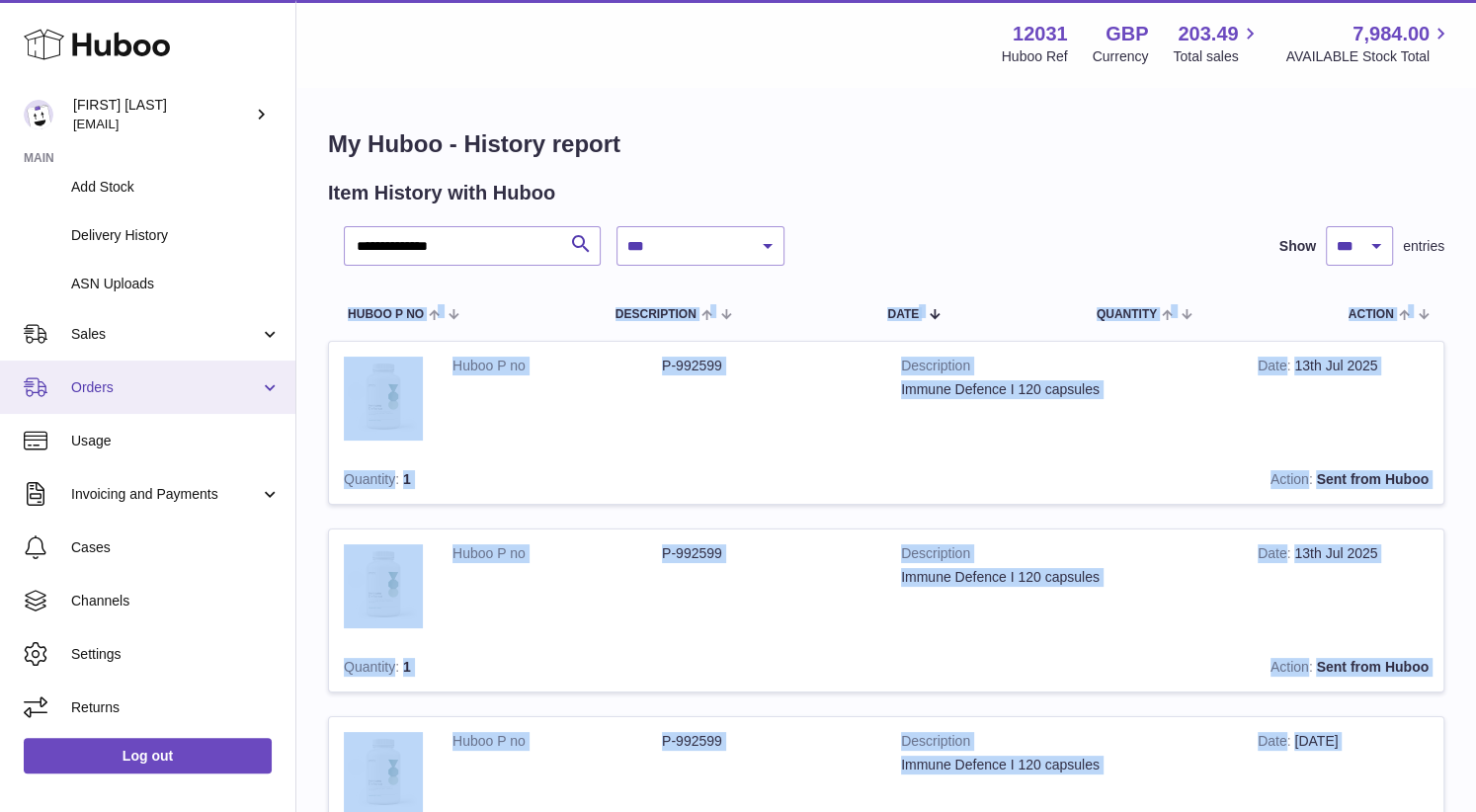 click on "Orders" at bounding box center (147, 387) 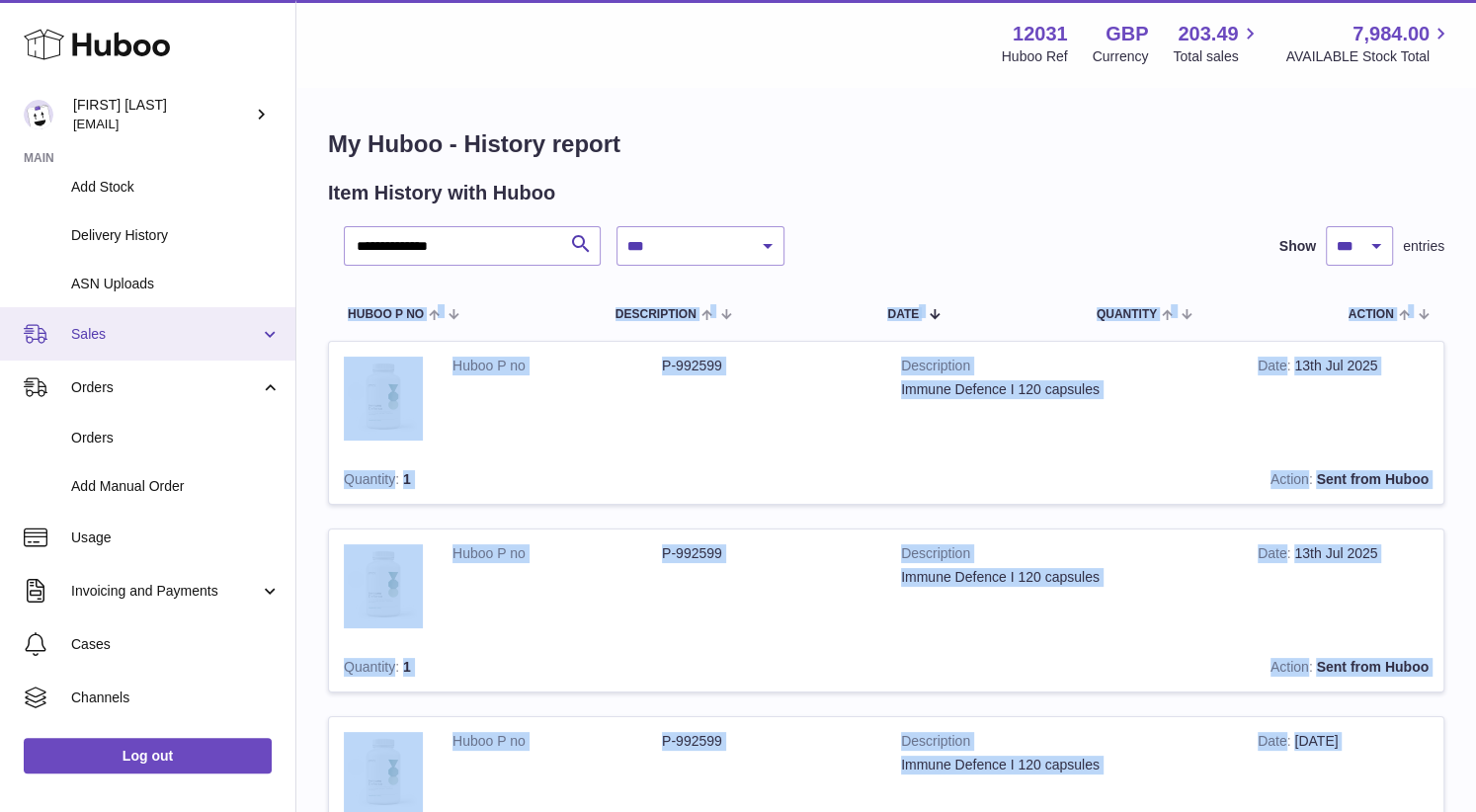 click on "Sales" at bounding box center (147, 334) 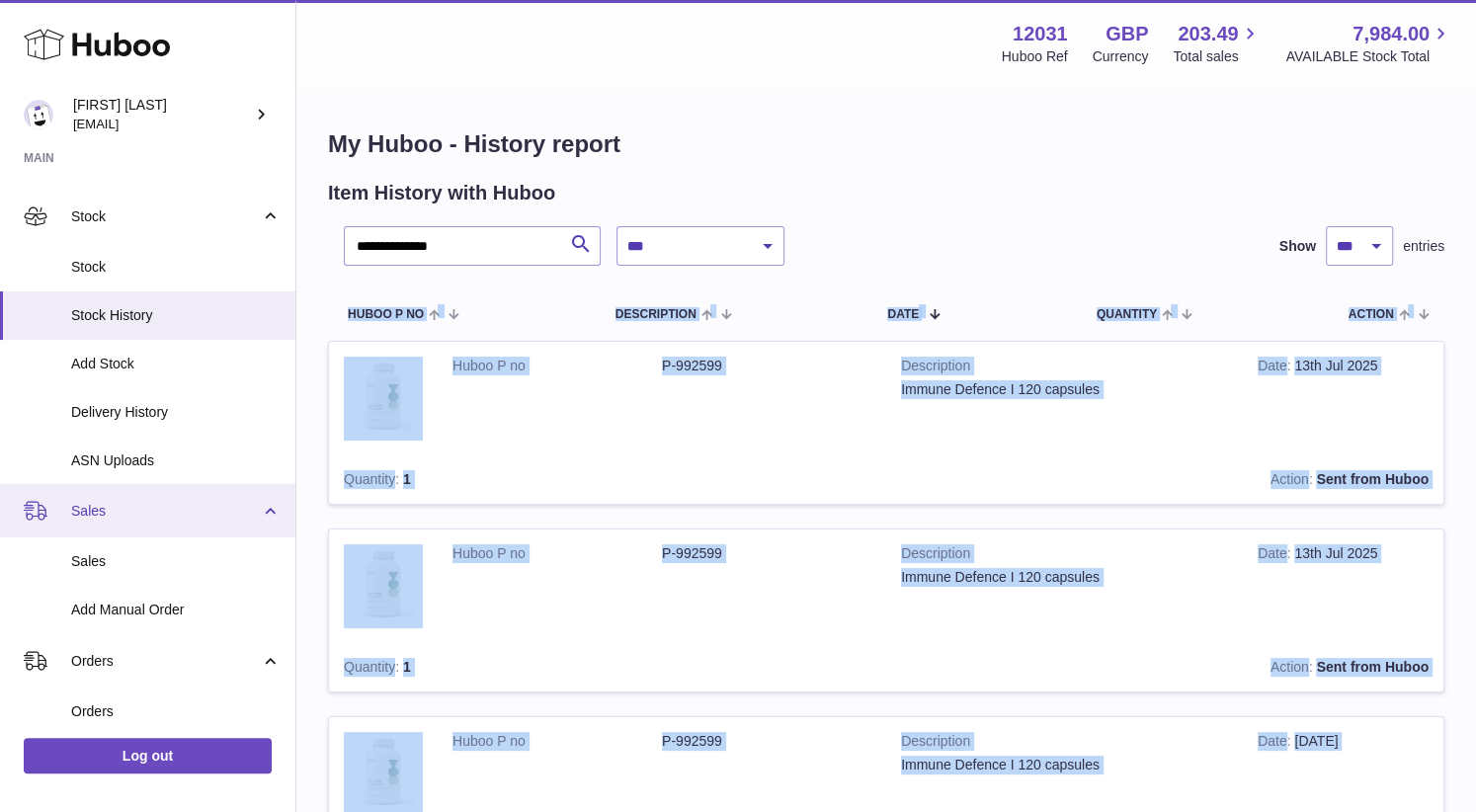 scroll, scrollTop: 1, scrollLeft: 0, axis: vertical 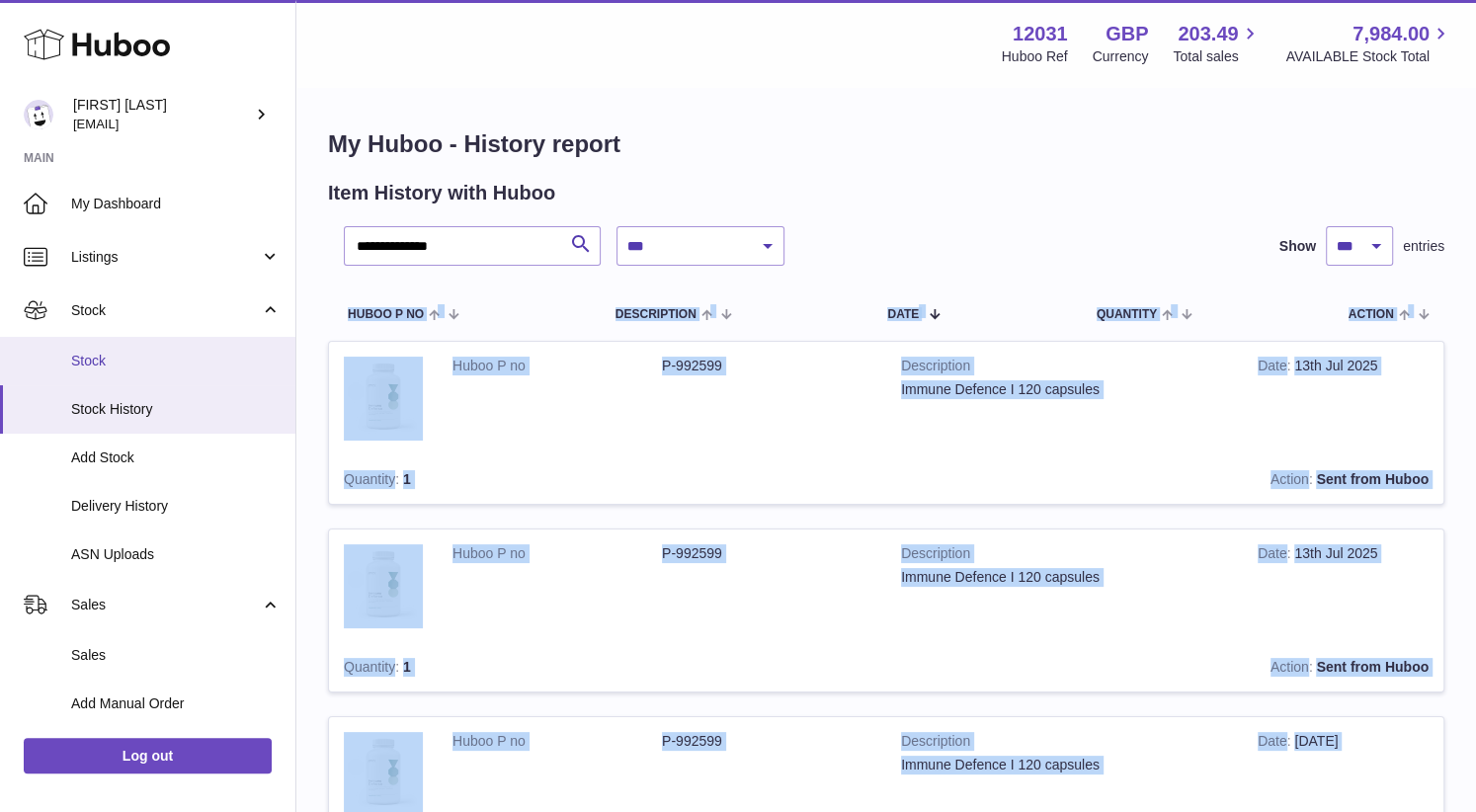 click on "Stock" at bounding box center [176, 361] 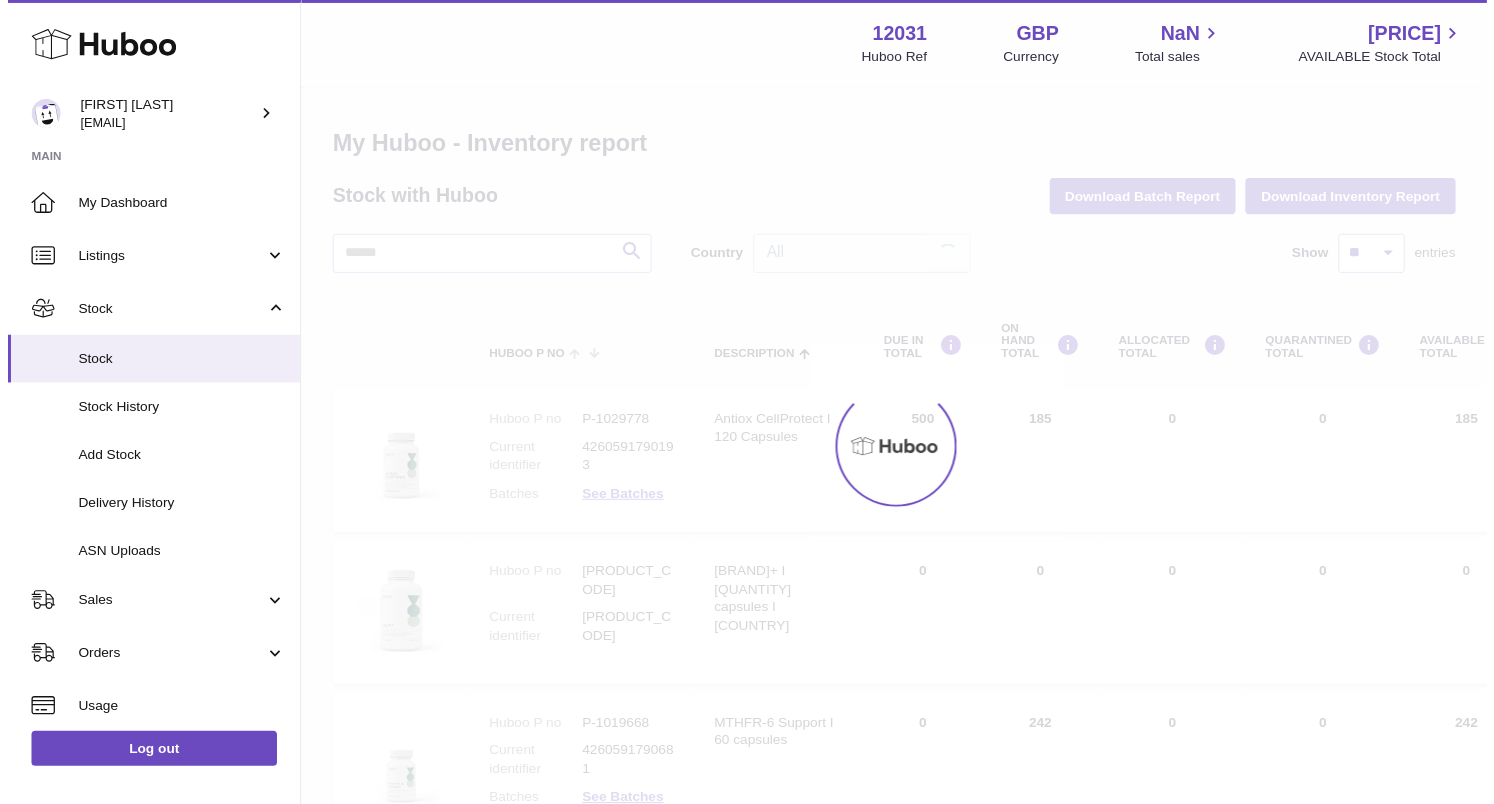 scroll, scrollTop: 0, scrollLeft: 0, axis: both 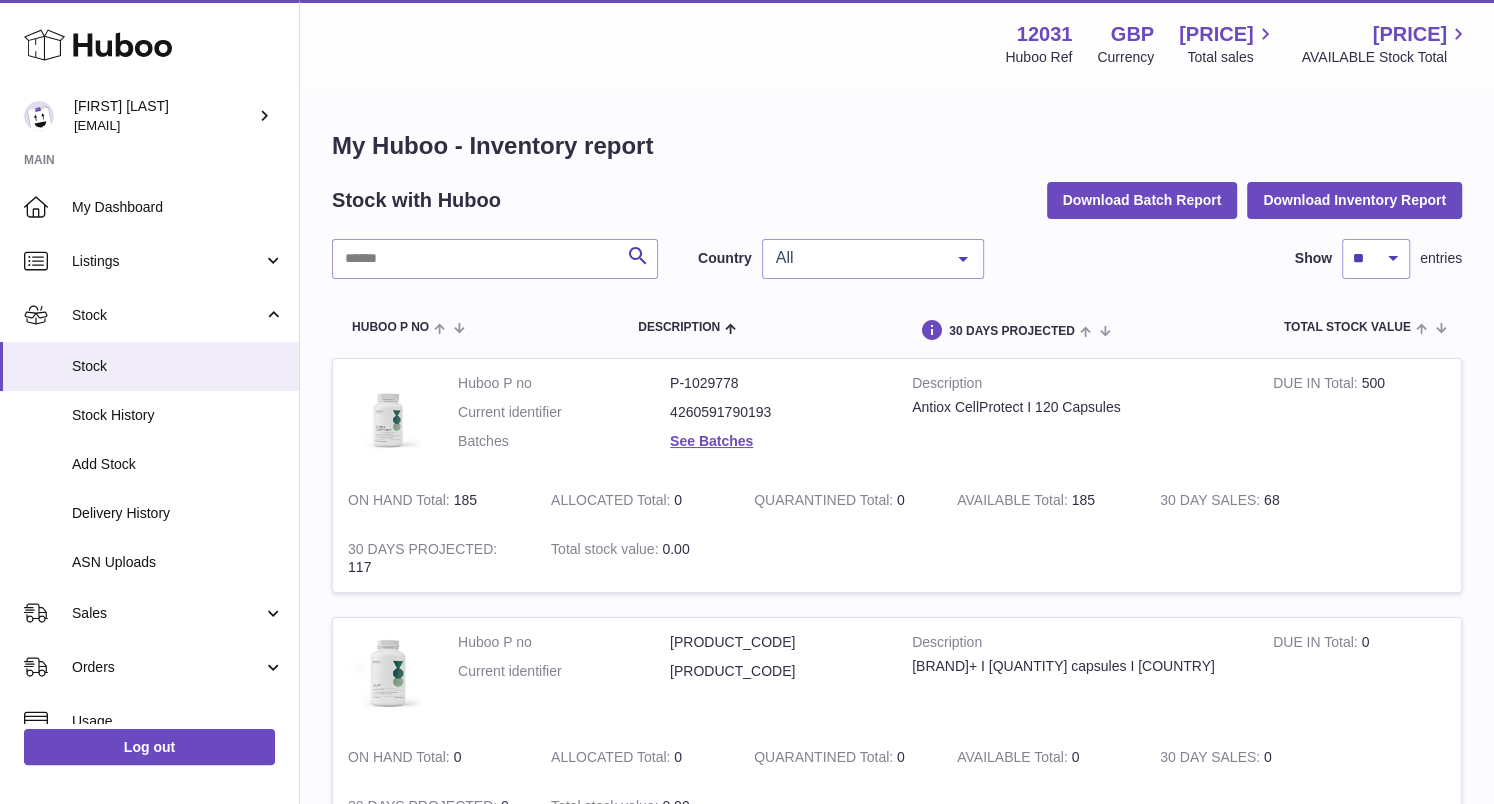 click on "All" at bounding box center [857, 258] 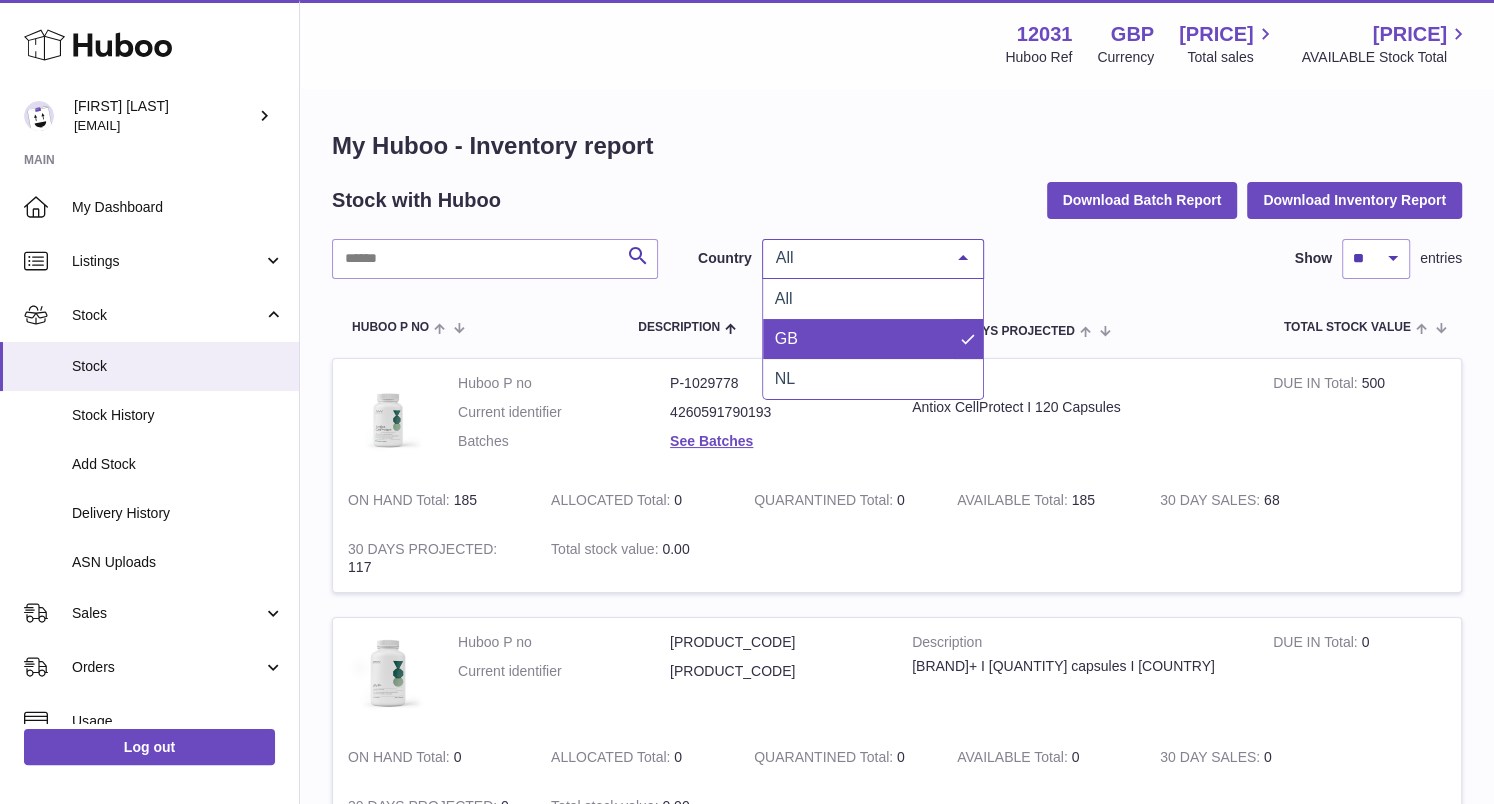 click on "GB" at bounding box center (873, 339) 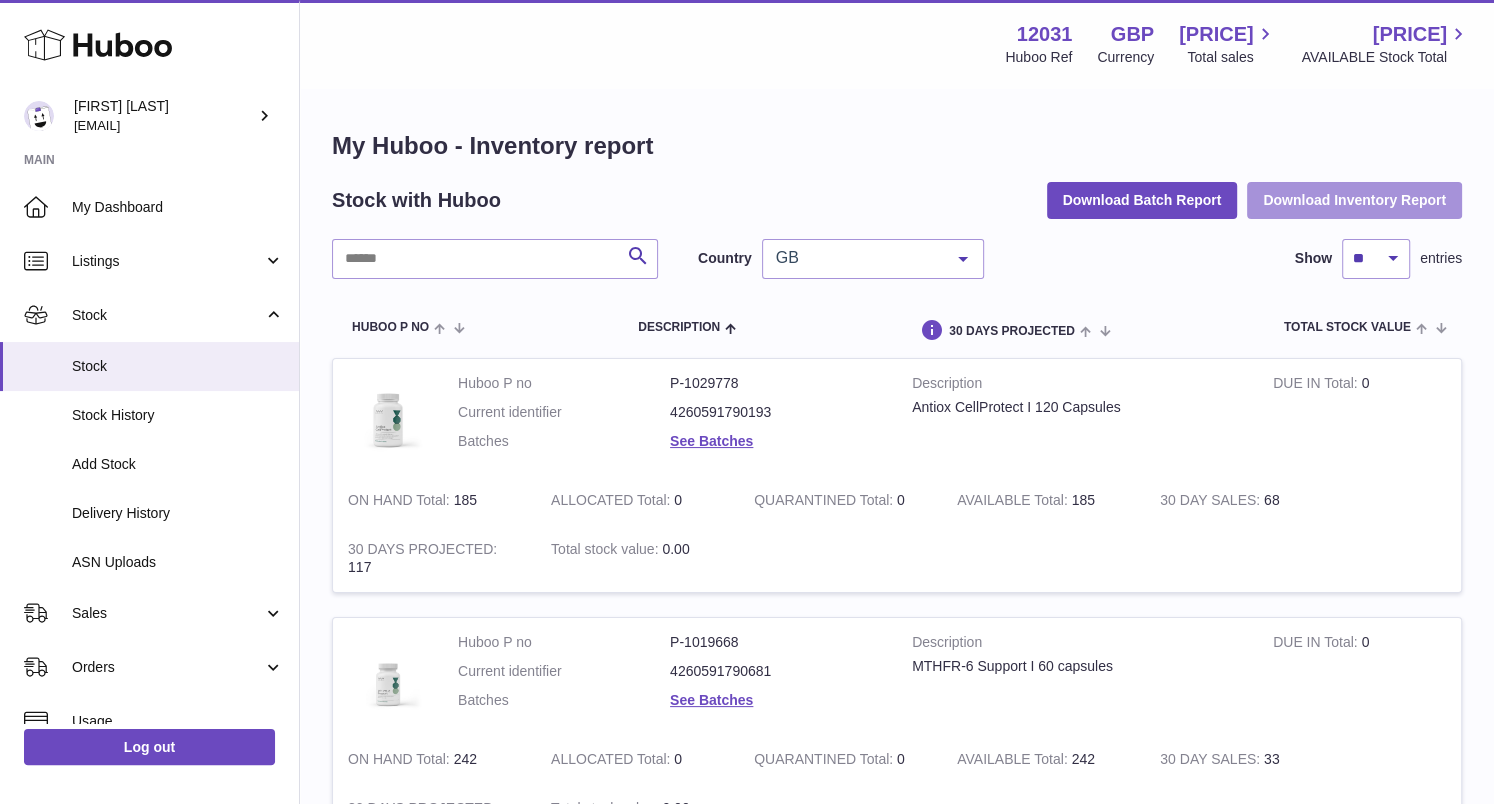 click on "Download Inventory Report" at bounding box center [1354, 200] 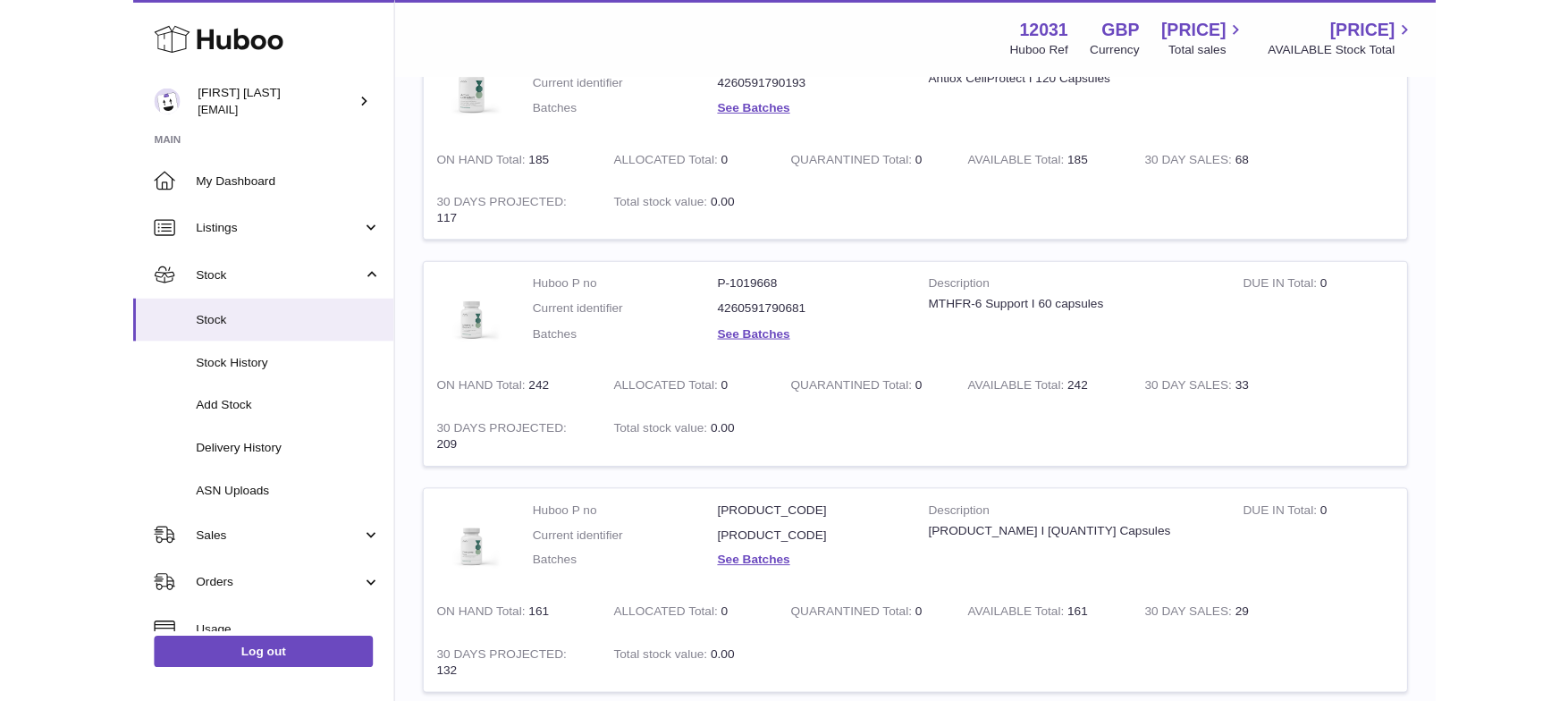 scroll, scrollTop: 0, scrollLeft: 0, axis: both 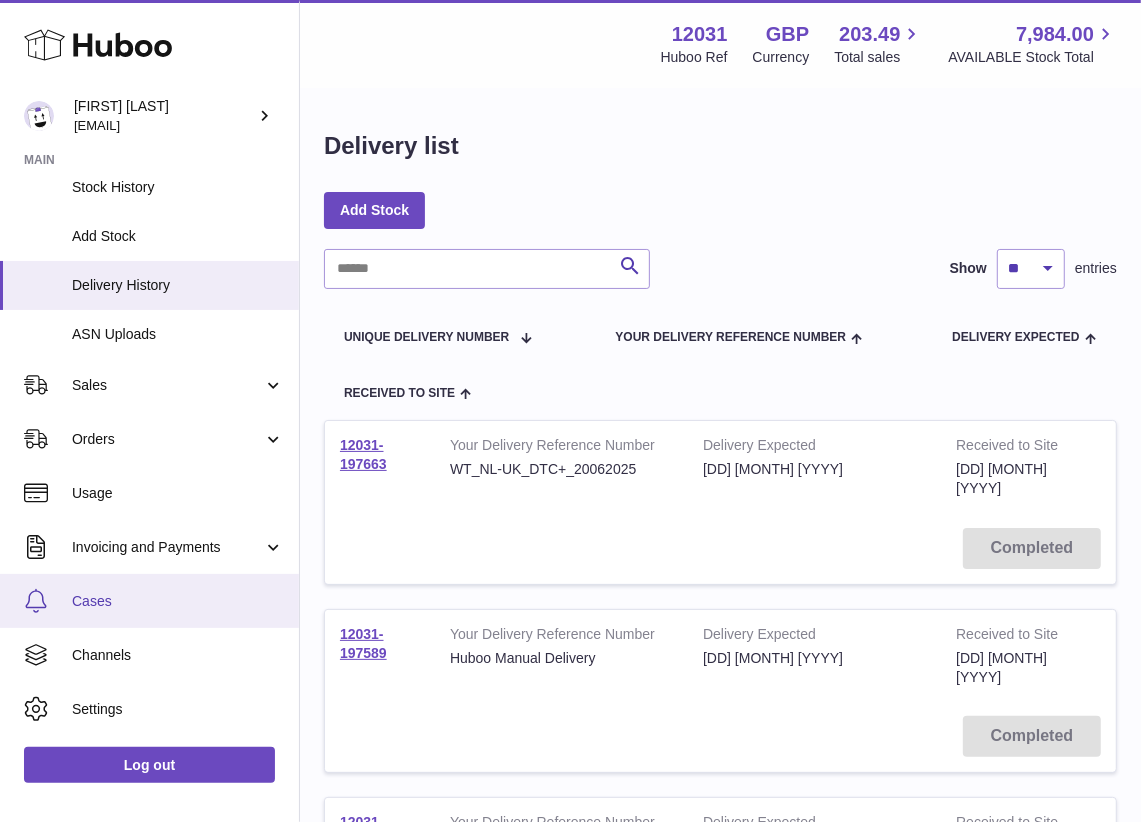 click on "Cases" at bounding box center [178, 601] 